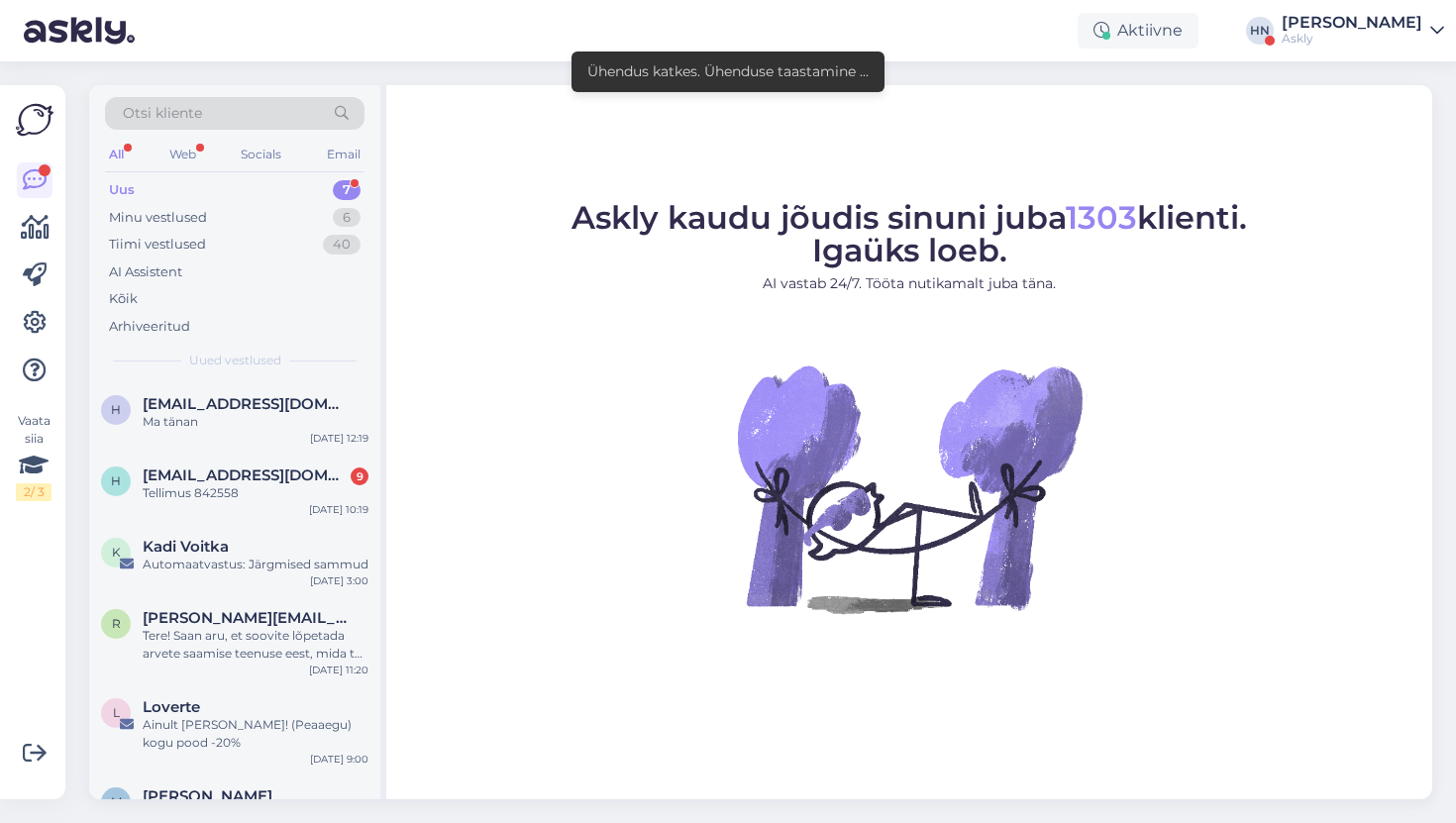 scroll, scrollTop: 0, scrollLeft: 0, axis: both 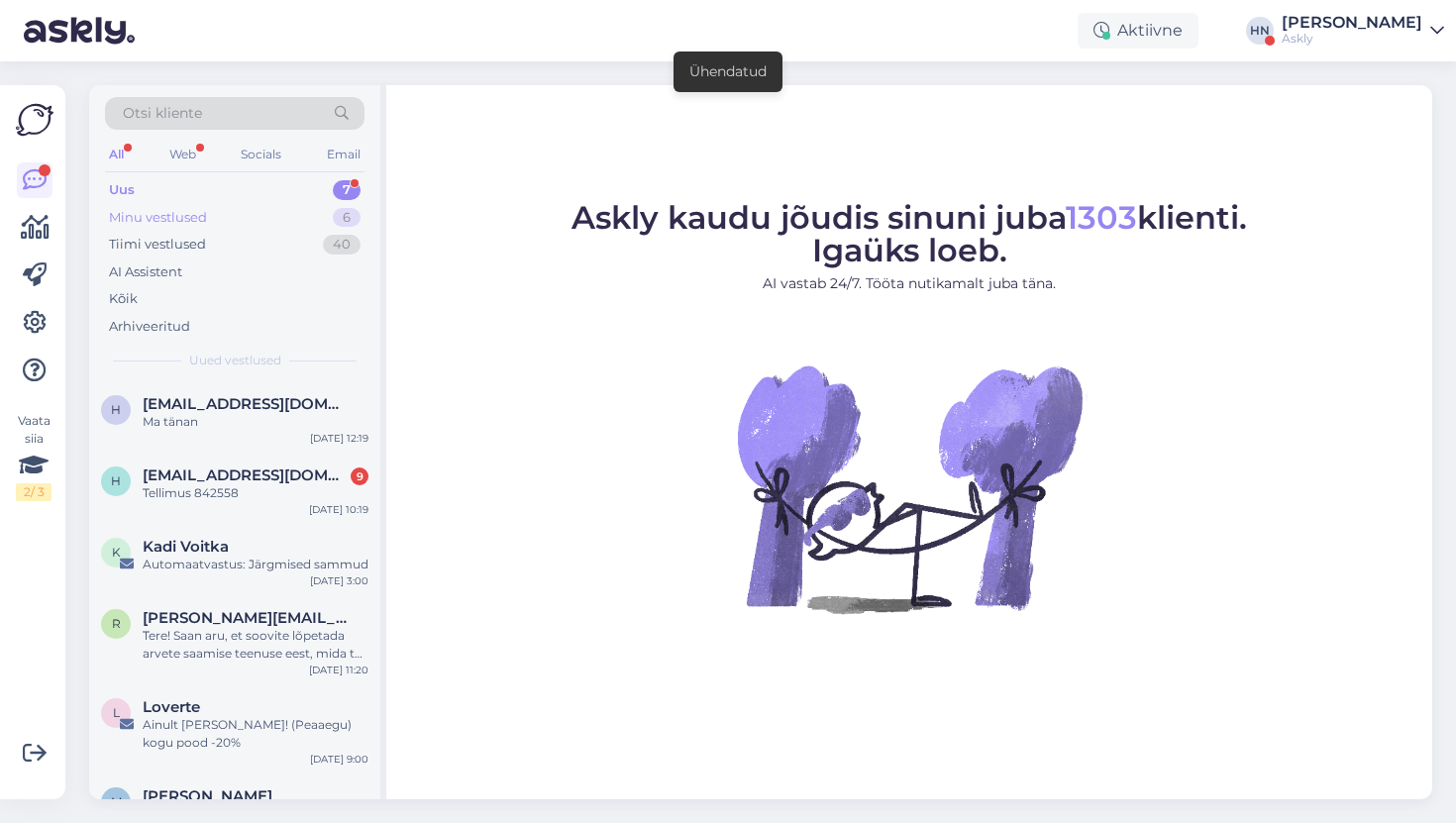 click on "Minu vestlused 6" at bounding box center [235, 218] 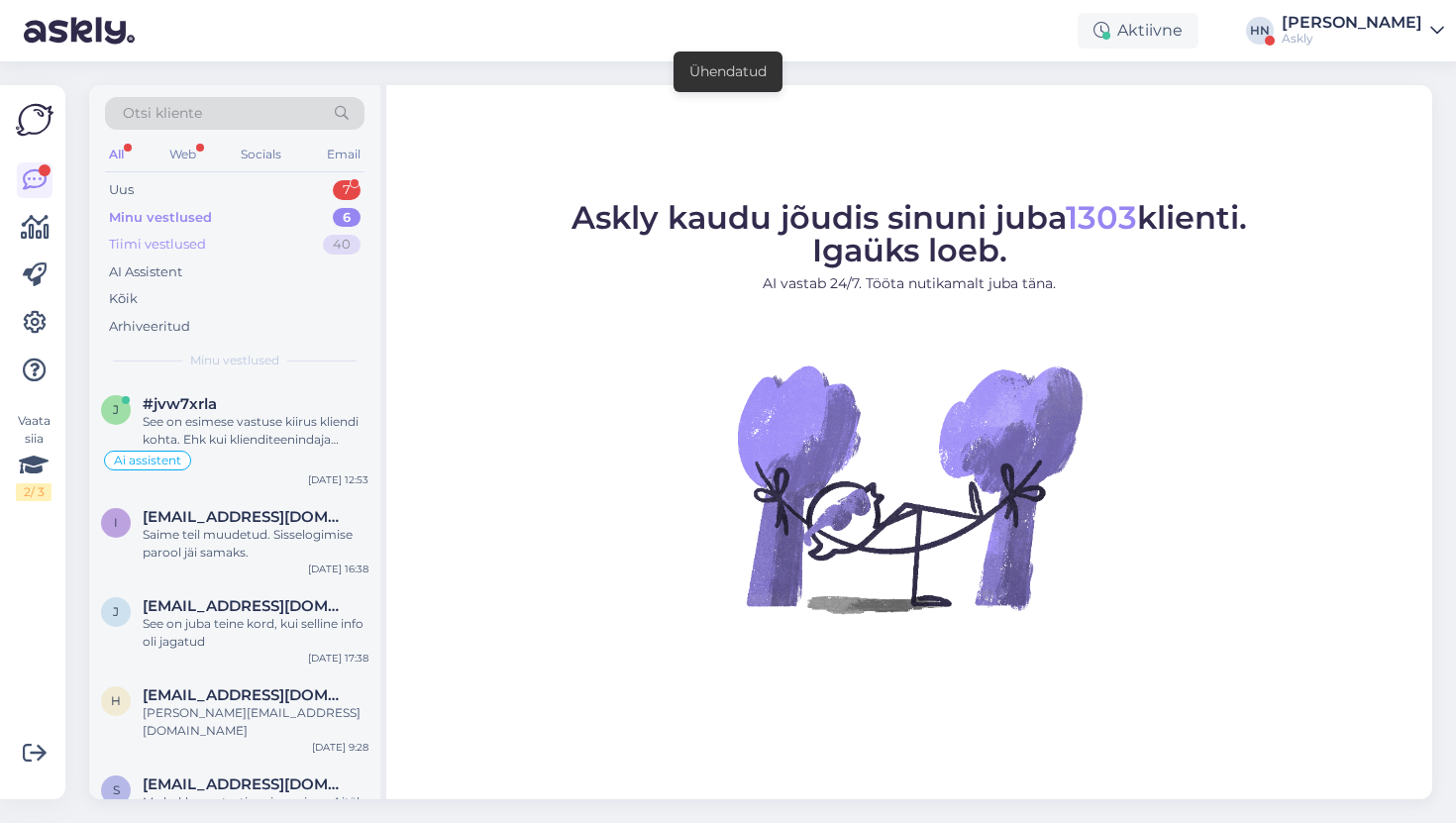 click on "Tiimi vestlused 40" at bounding box center (235, 245) 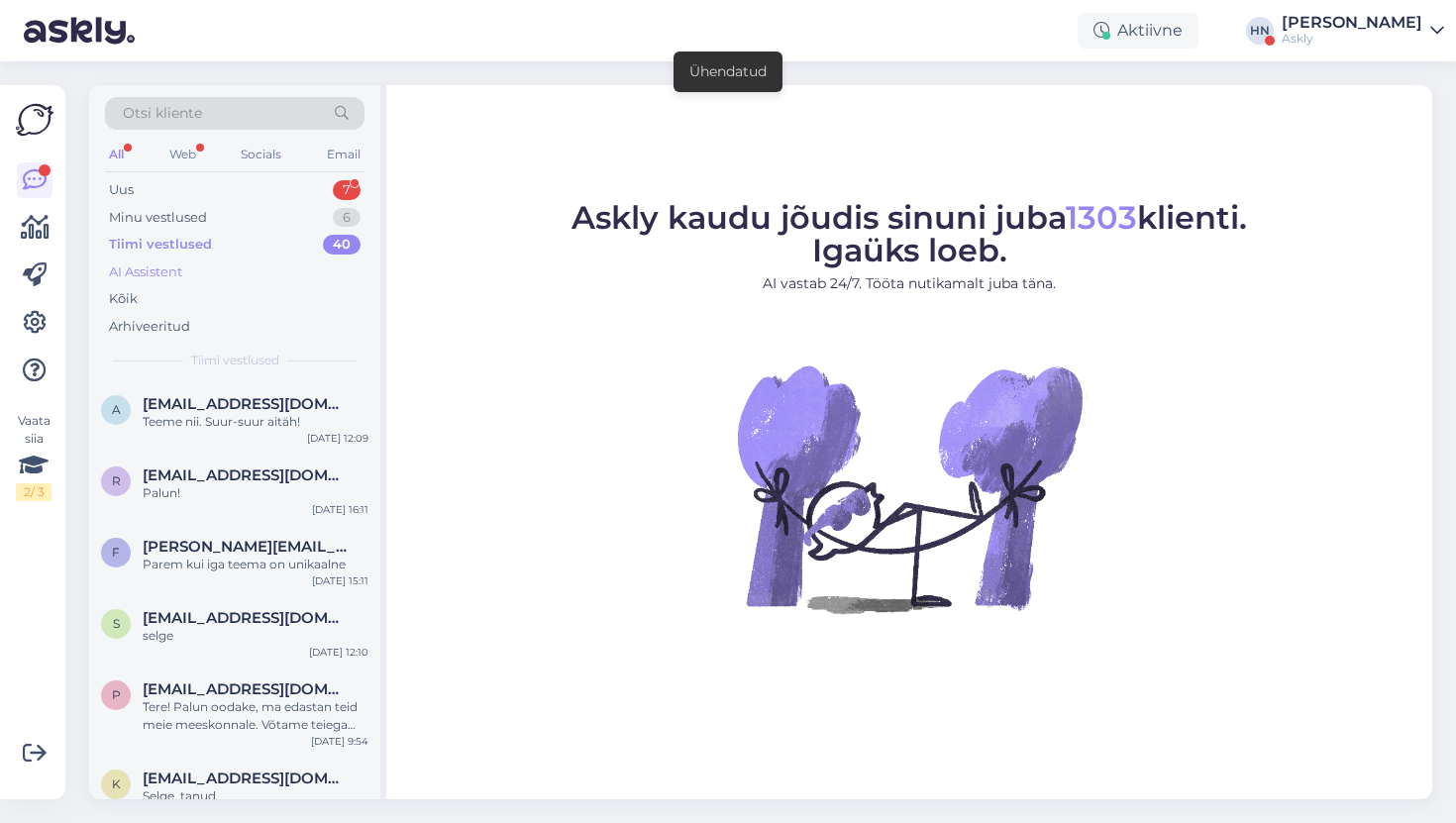 click on "AI Assistent" at bounding box center (235, 272) 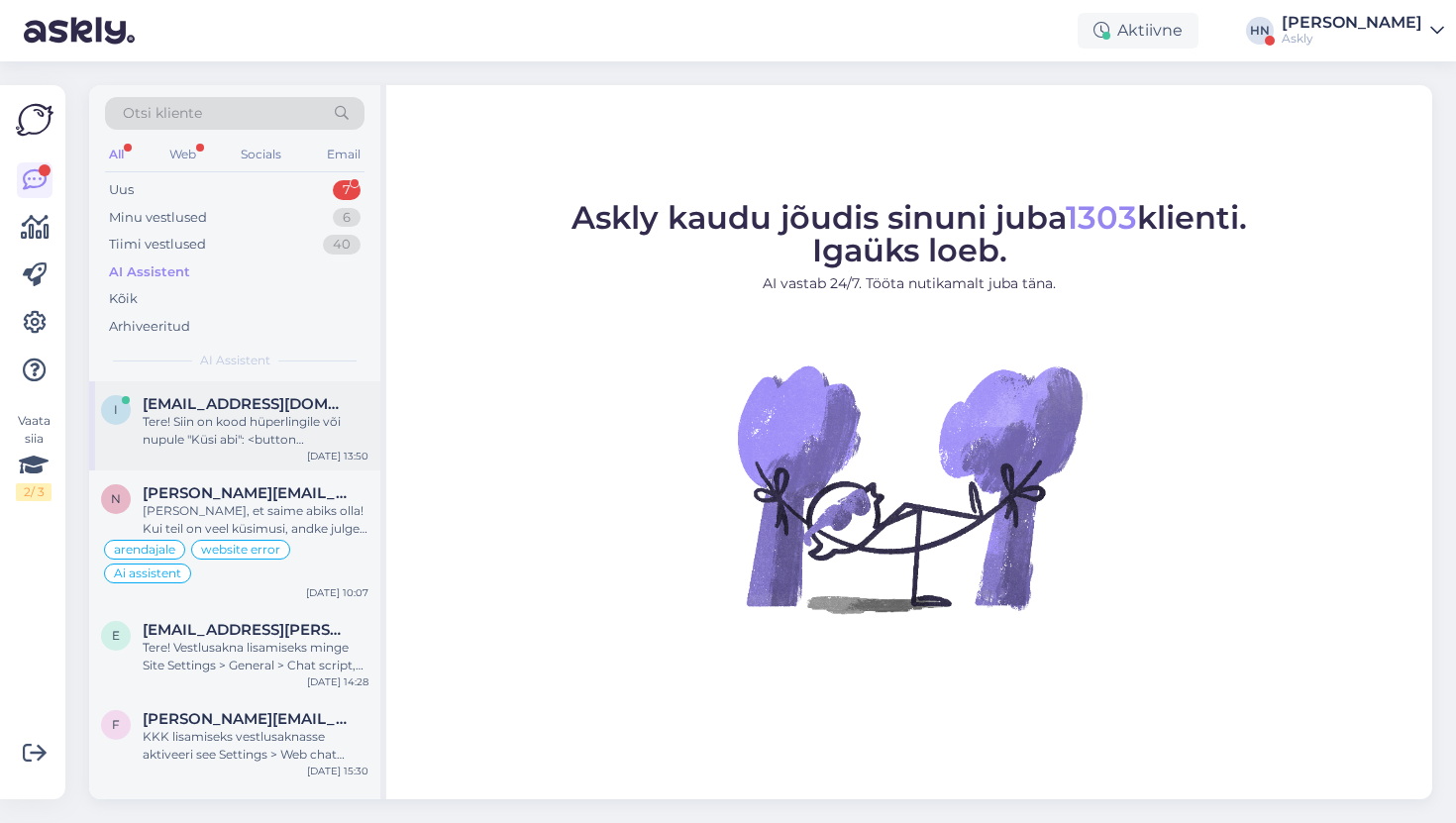 click on "[EMAIL_ADDRESS][DOMAIN_NAME]" at bounding box center [246, 404] 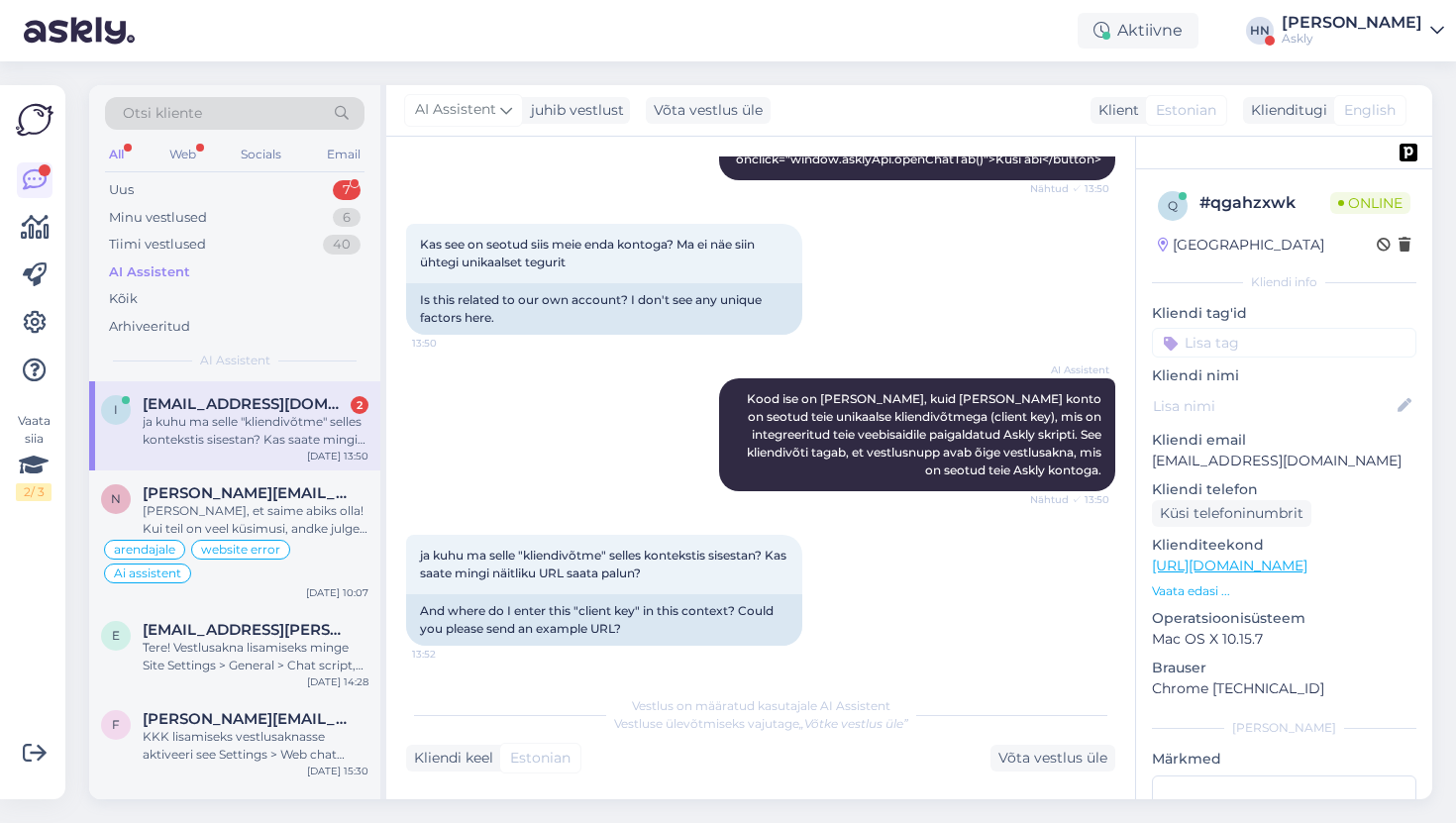scroll, scrollTop: 594, scrollLeft: 0, axis: vertical 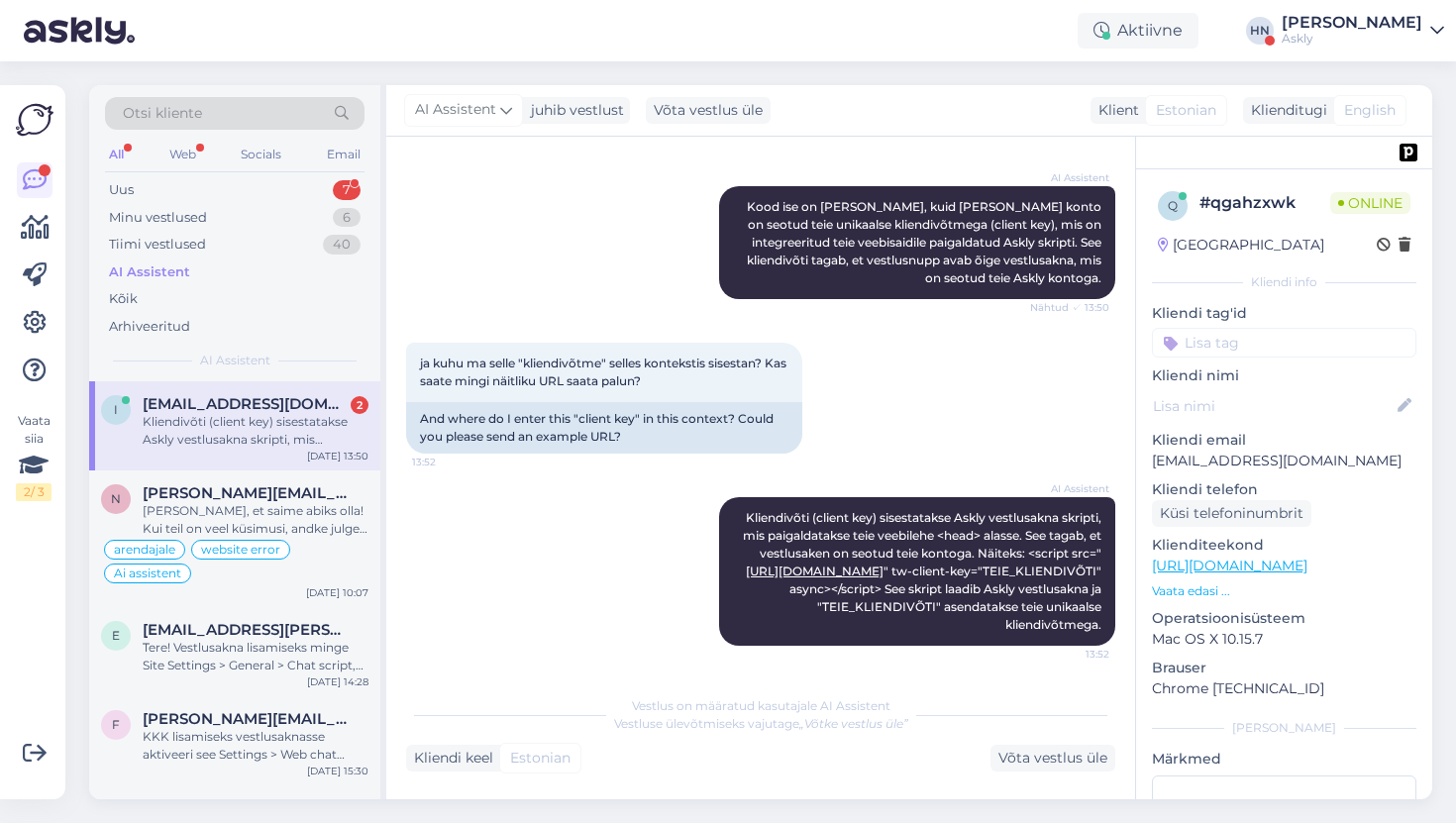 click on "[EMAIL_ADDRESS][DOMAIN_NAME]" at bounding box center (1284, 461) 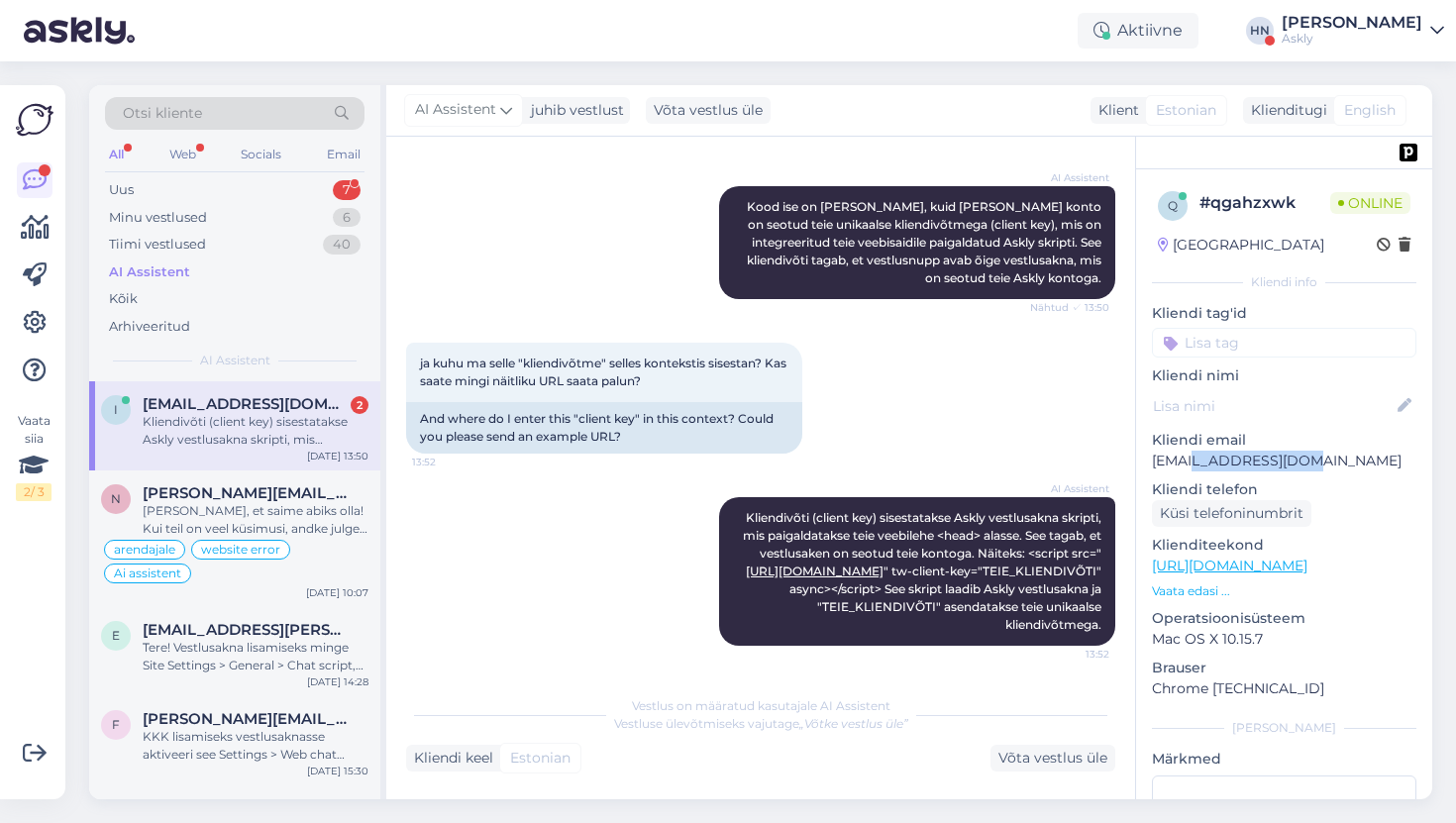 drag, startPoint x: 1194, startPoint y: 463, endPoint x: 1362, endPoint y: 463, distance: 168 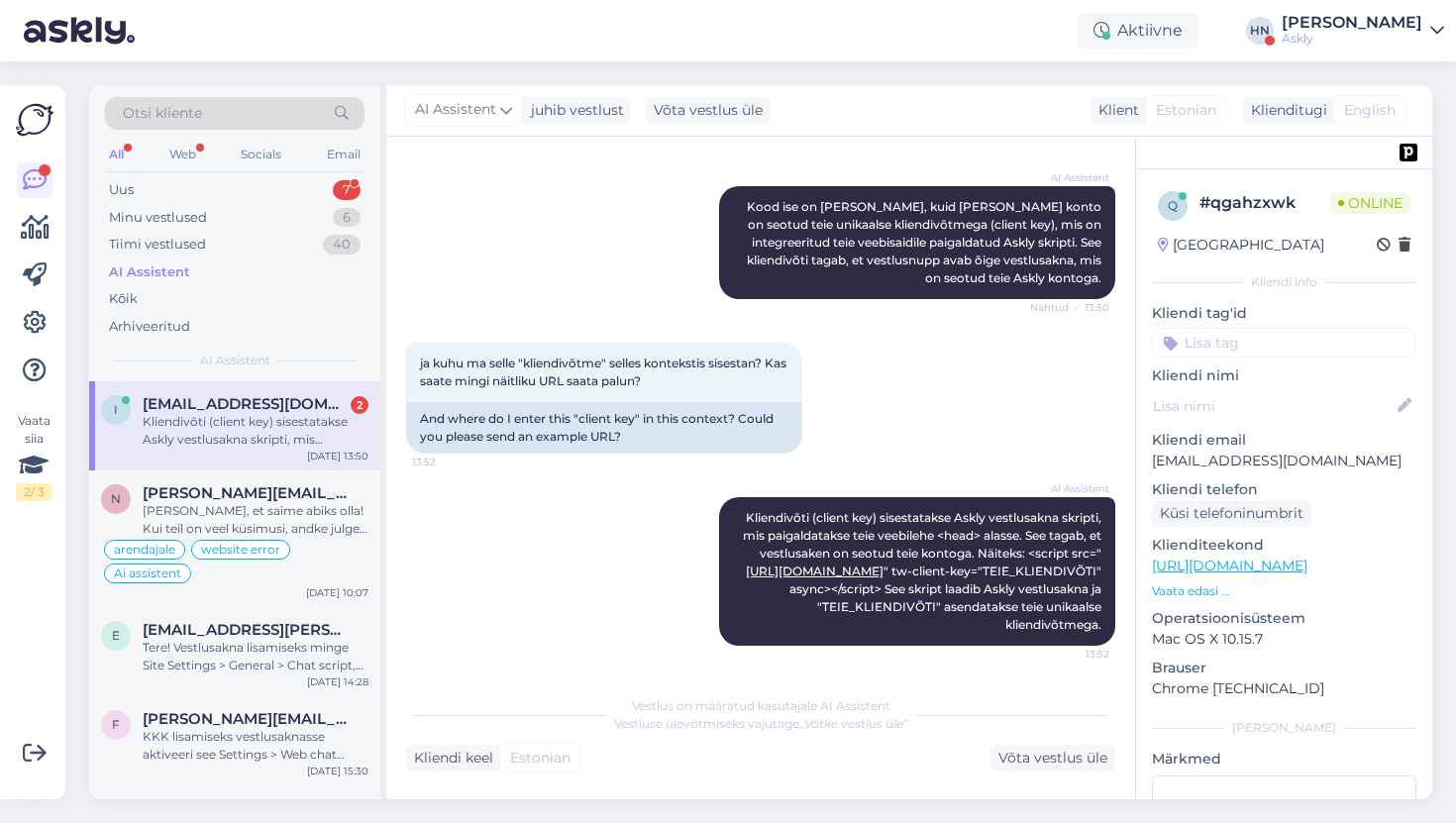 click on "Aktiivne [PERSON_NAME] Askly" at bounding box center (728, 31) 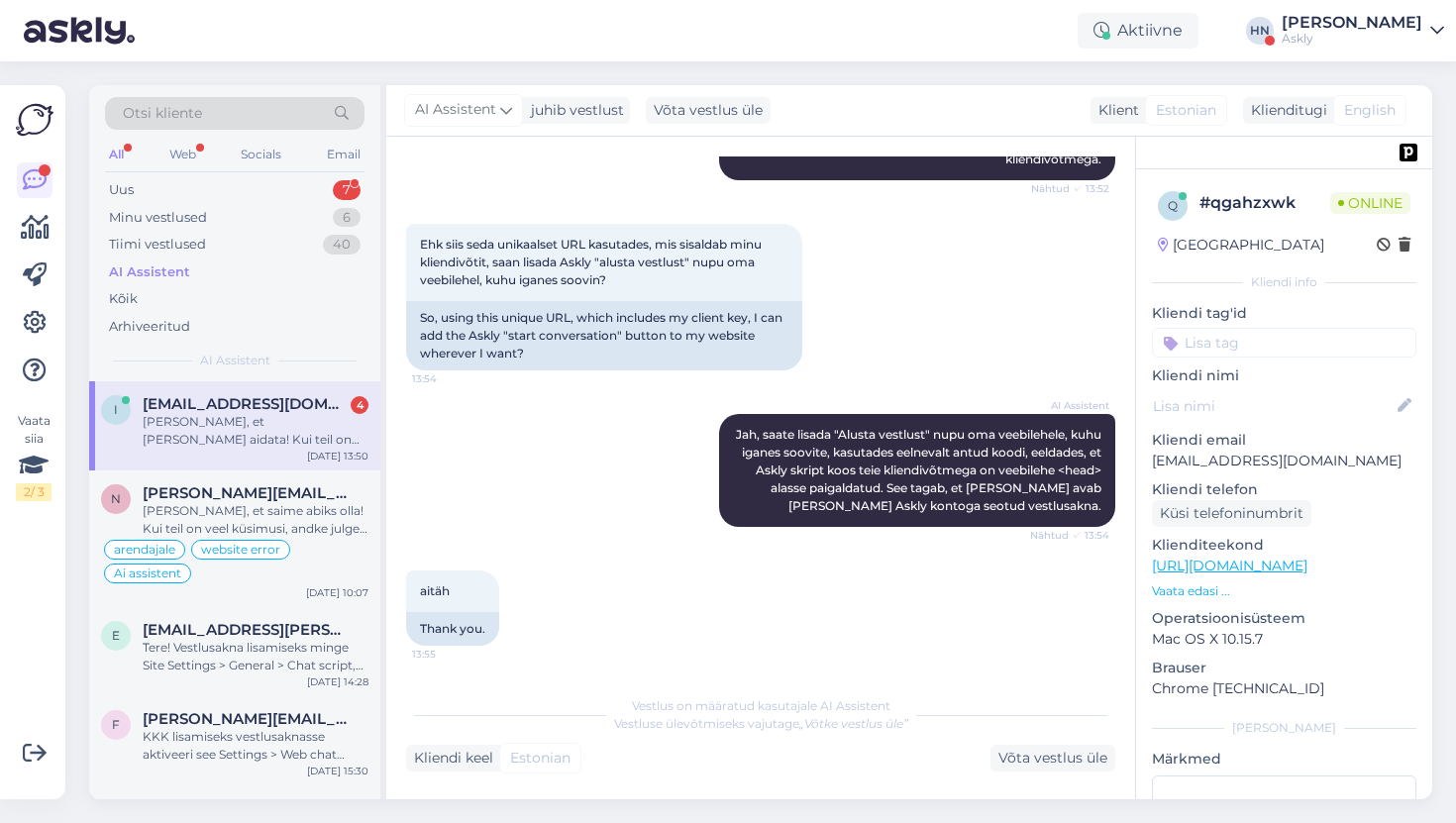 scroll, scrollTop: 1163, scrollLeft: 0, axis: vertical 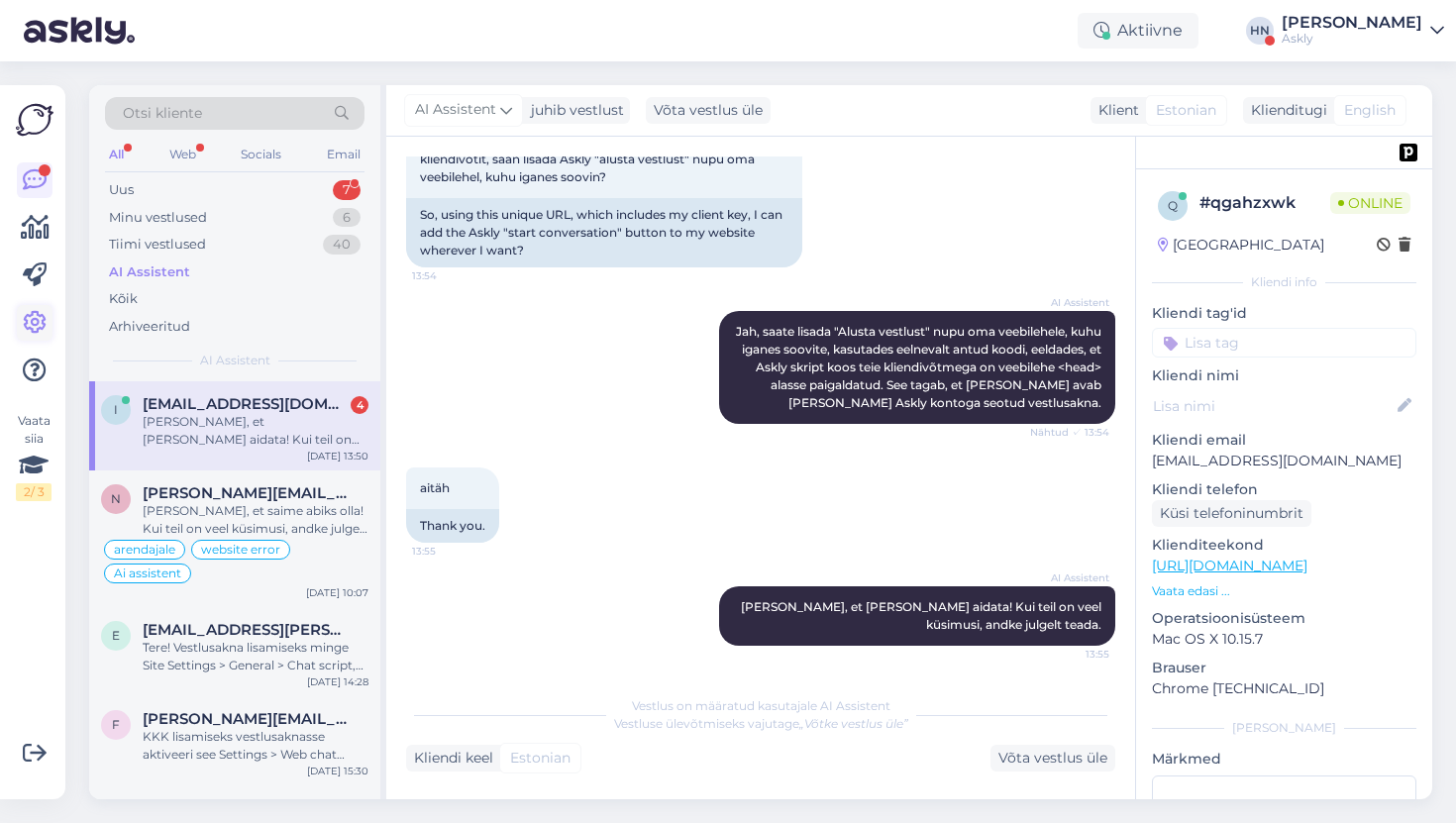 click at bounding box center [35, 323] 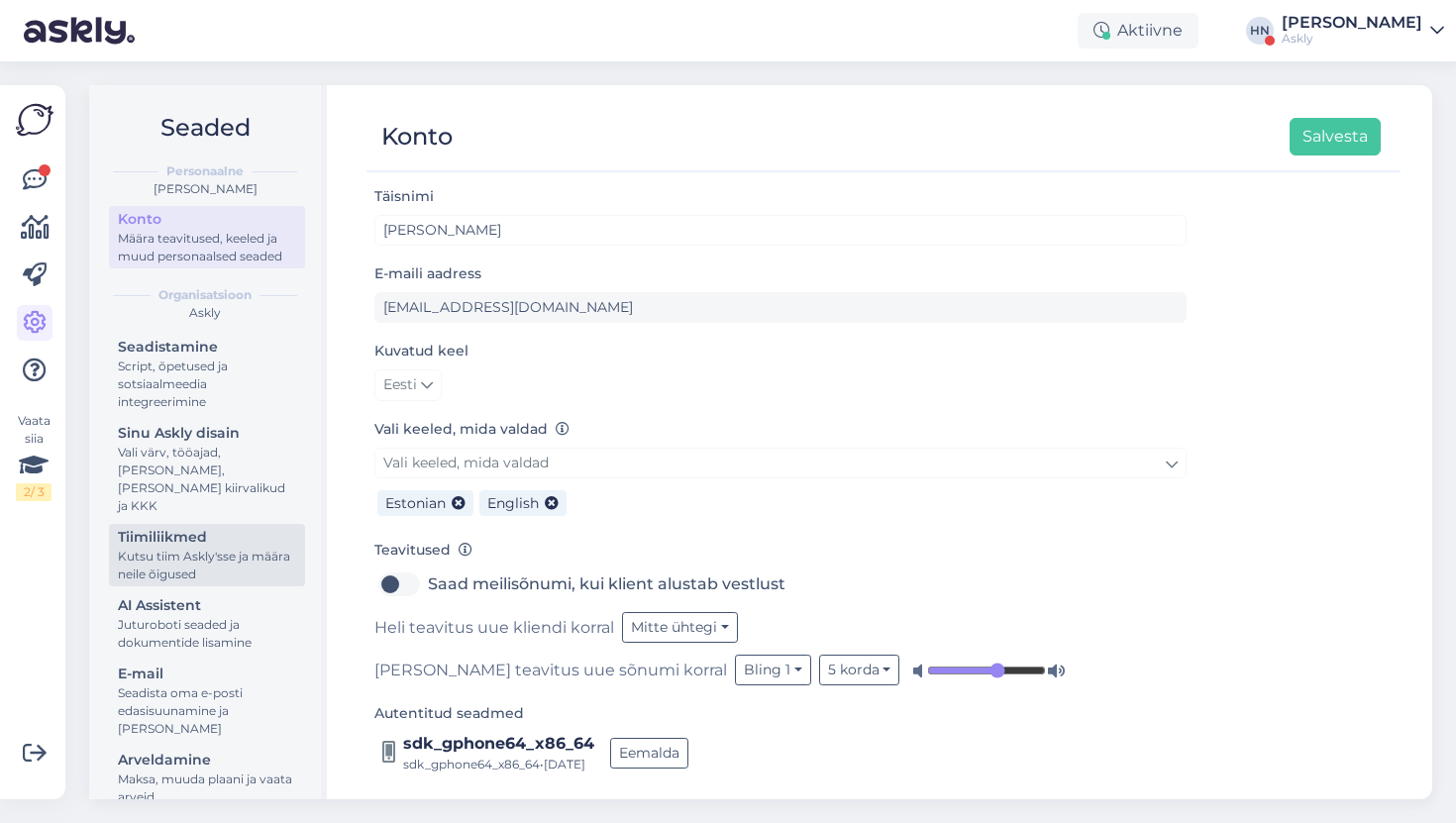 click on "Tiimiliikmed" at bounding box center (207, 537) 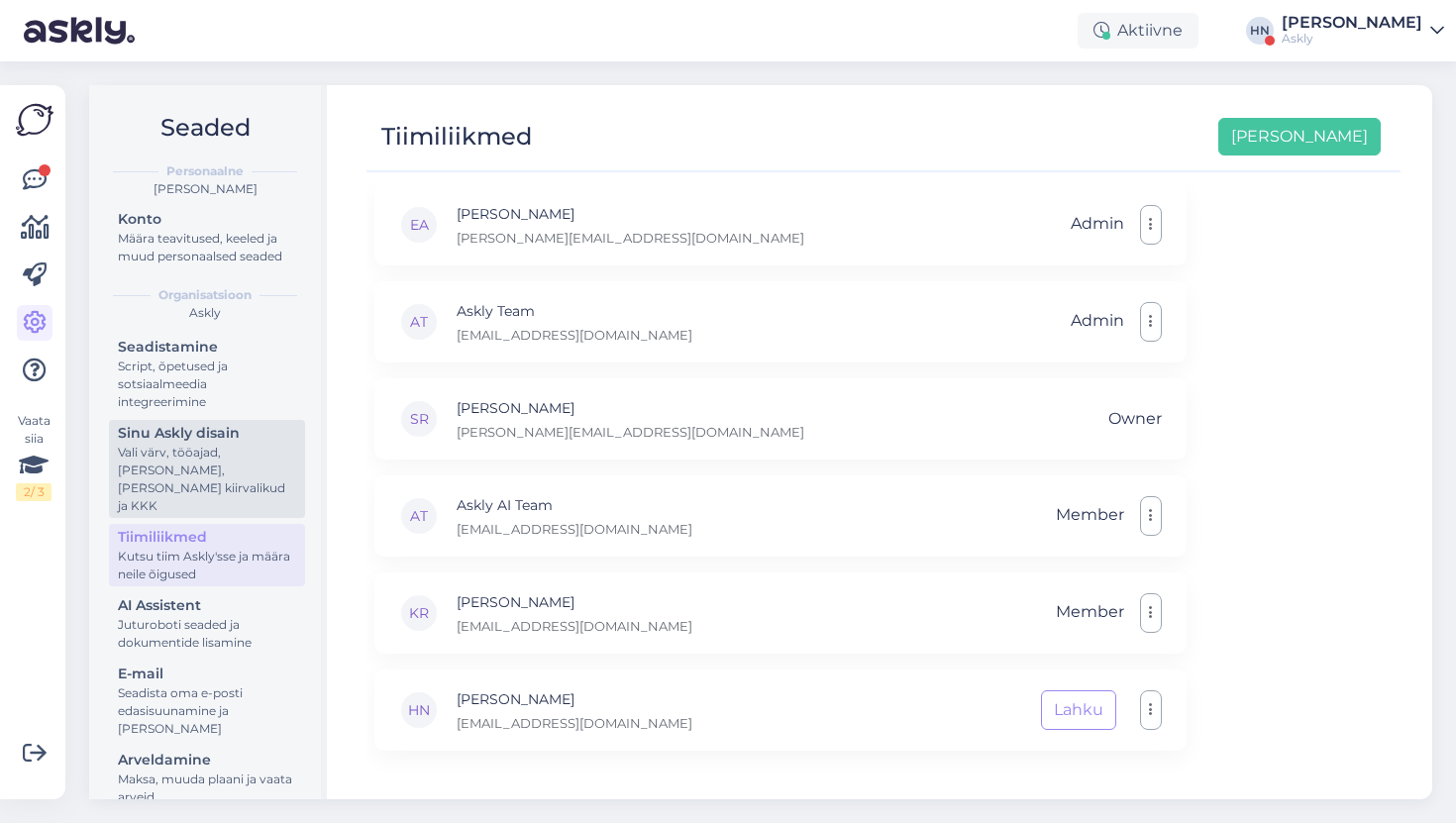 click on "Vali värv, tööajad, lisa meilivorm, kõne kiirvalikud ja KKK" at bounding box center [207, 479] 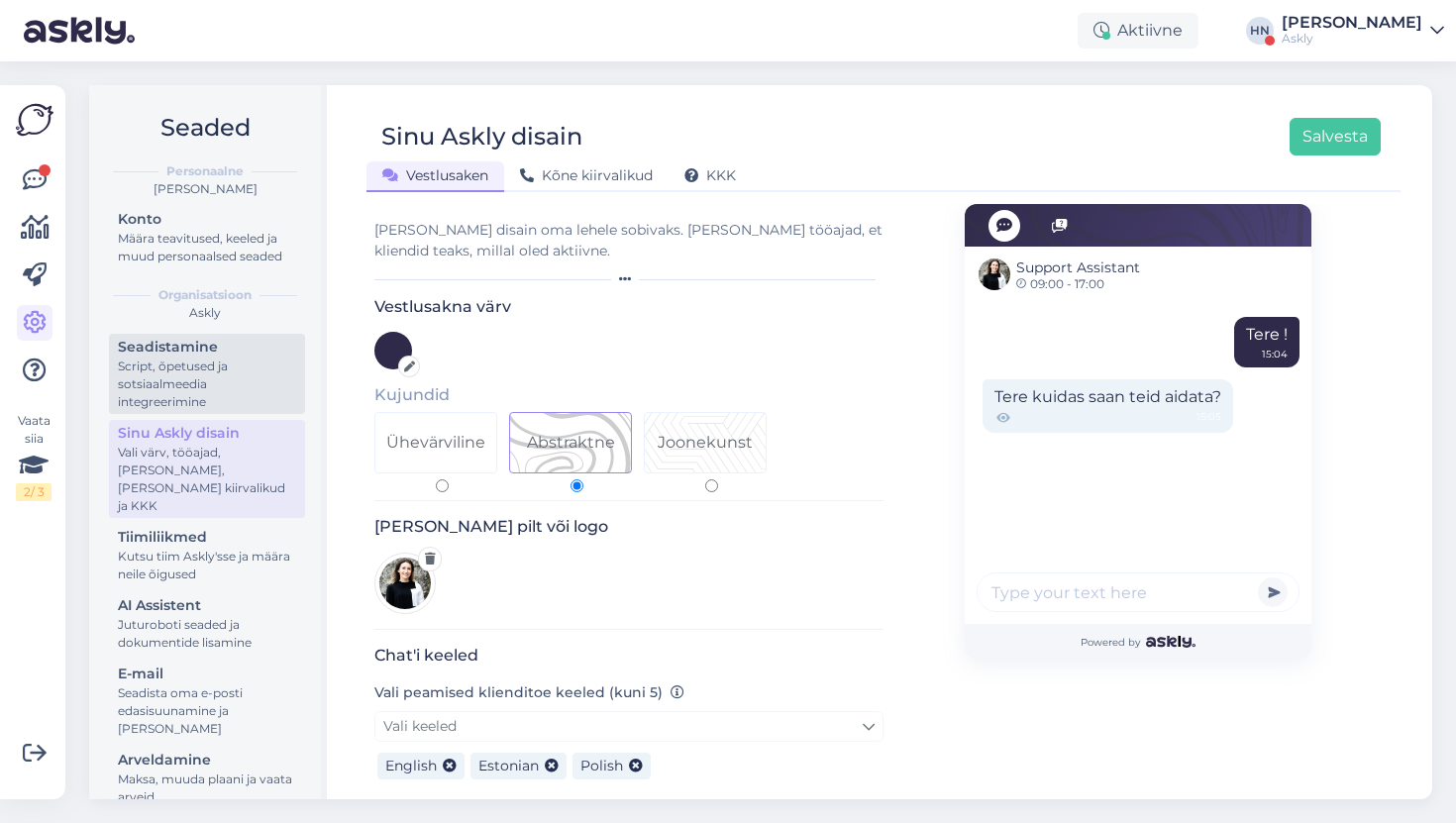 click on "Script, õpetused ja sotsiaalmeedia integreerimine" at bounding box center [207, 384] 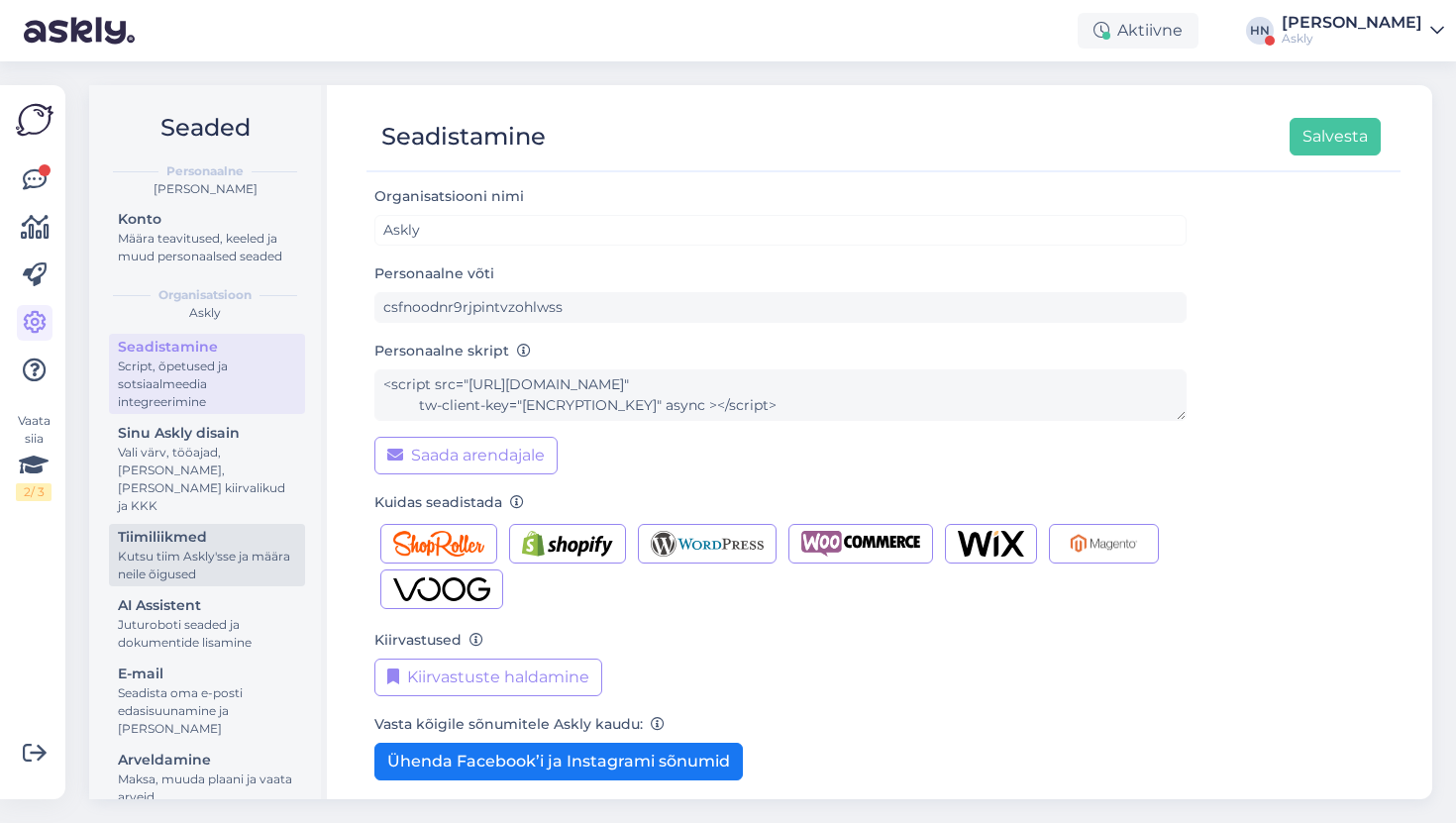 click on "Tiimiliikmed" at bounding box center (207, 537) 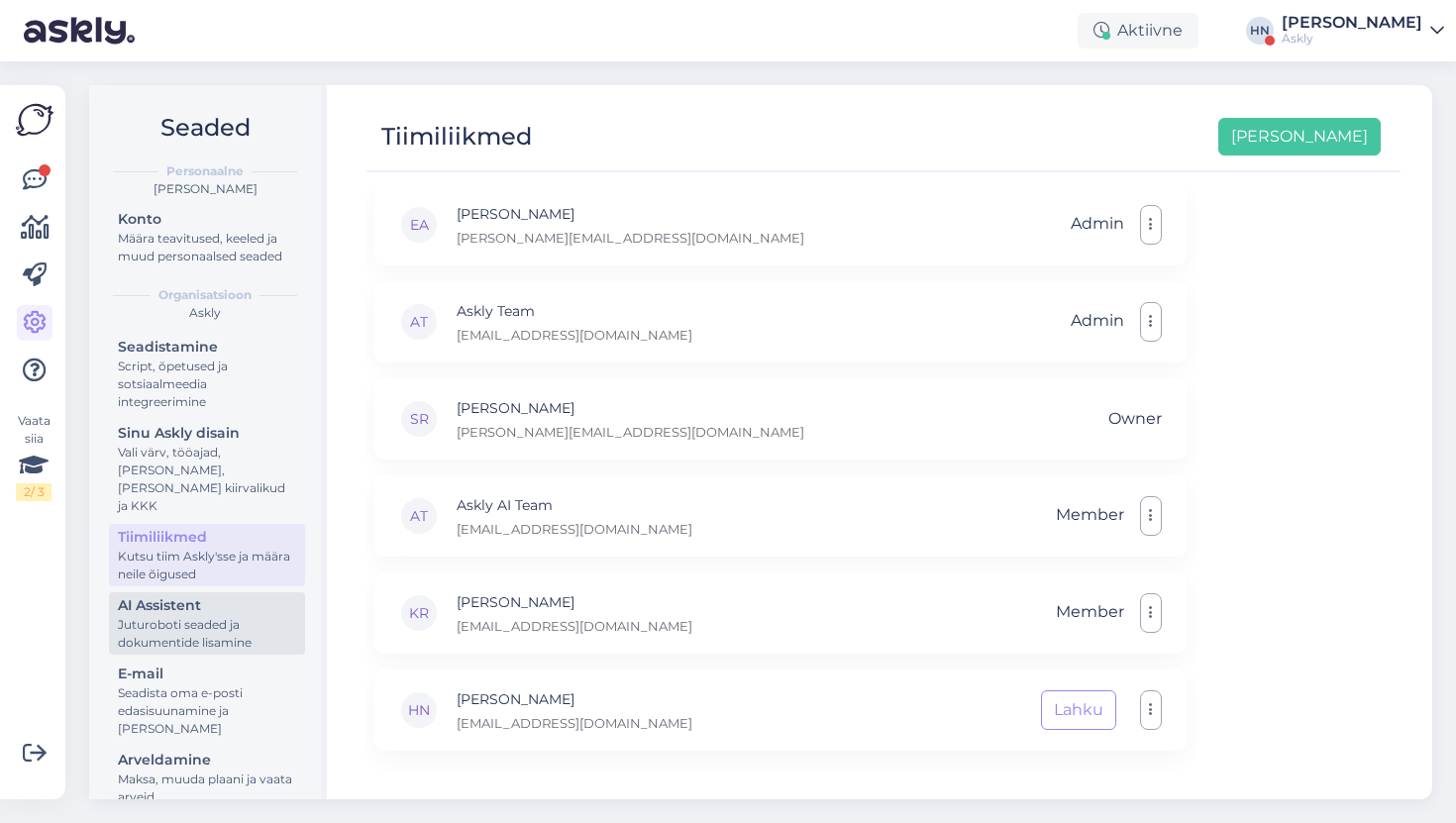 click on "Juturoboti seaded ja dokumentide lisamine" at bounding box center [207, 634] 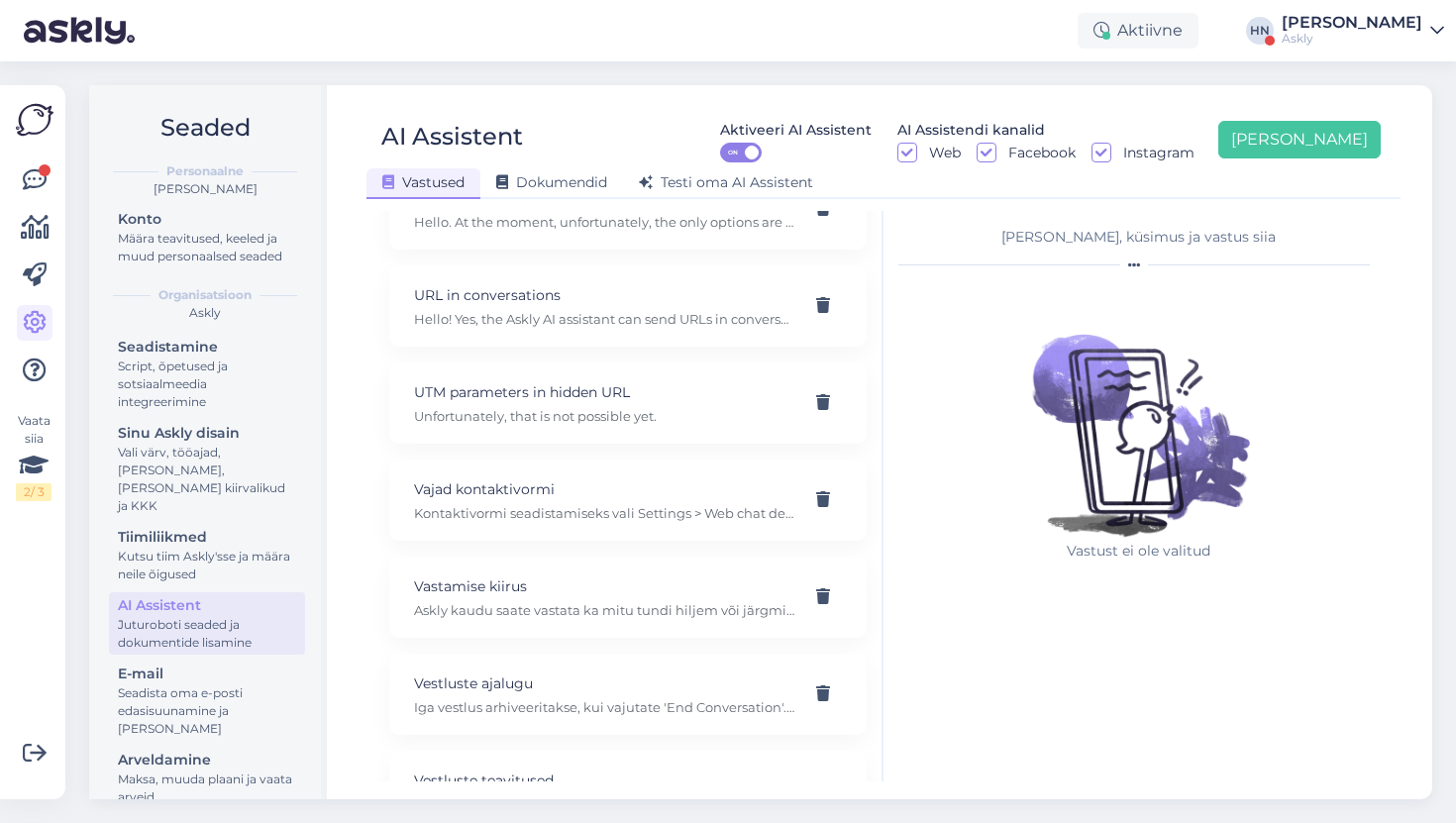scroll, scrollTop: 7918, scrollLeft: 0, axis: vertical 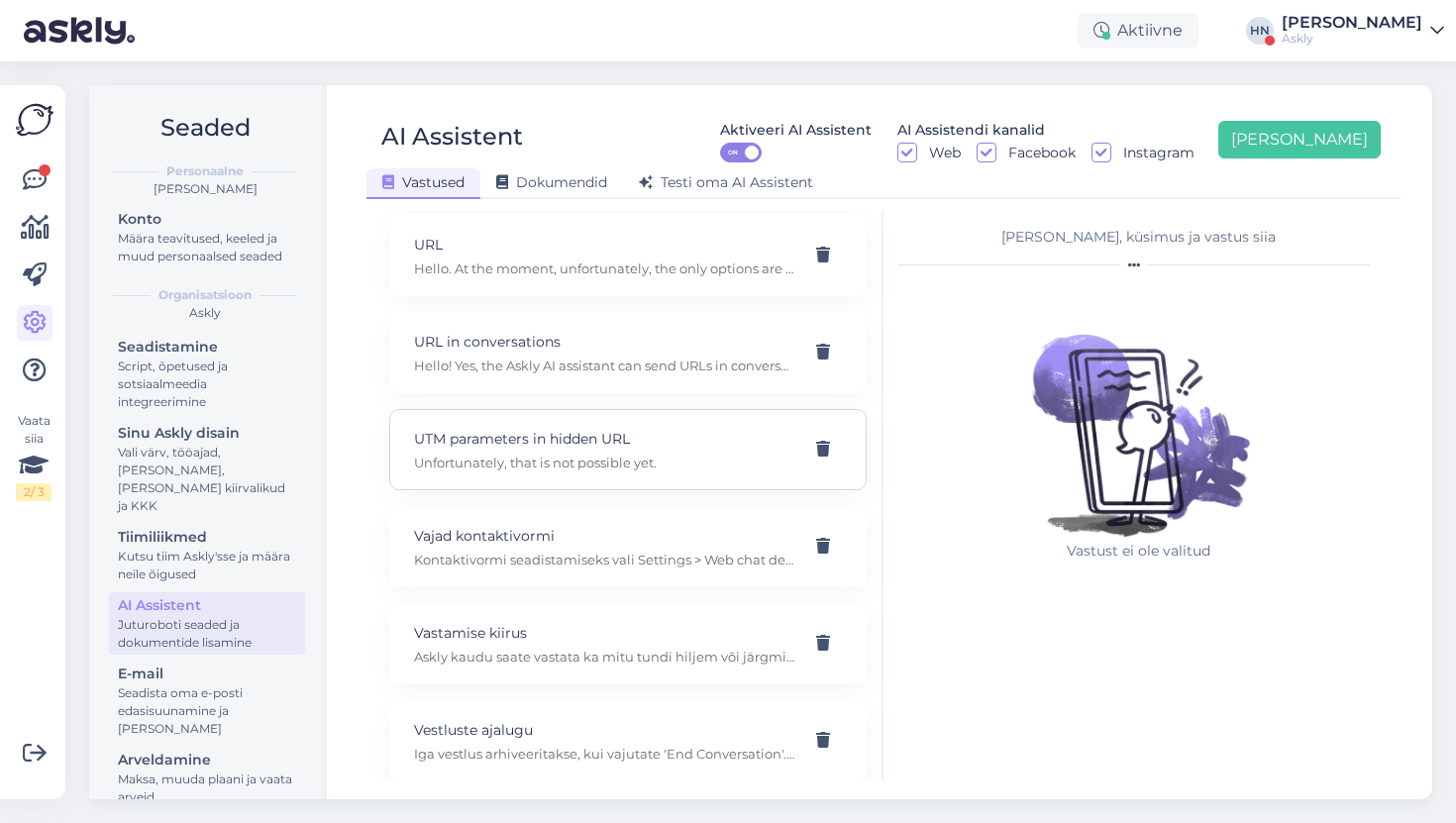click on "UTM parameters in hidden URL Unfortunately, that is not possible yet." at bounding box center (604, 450) 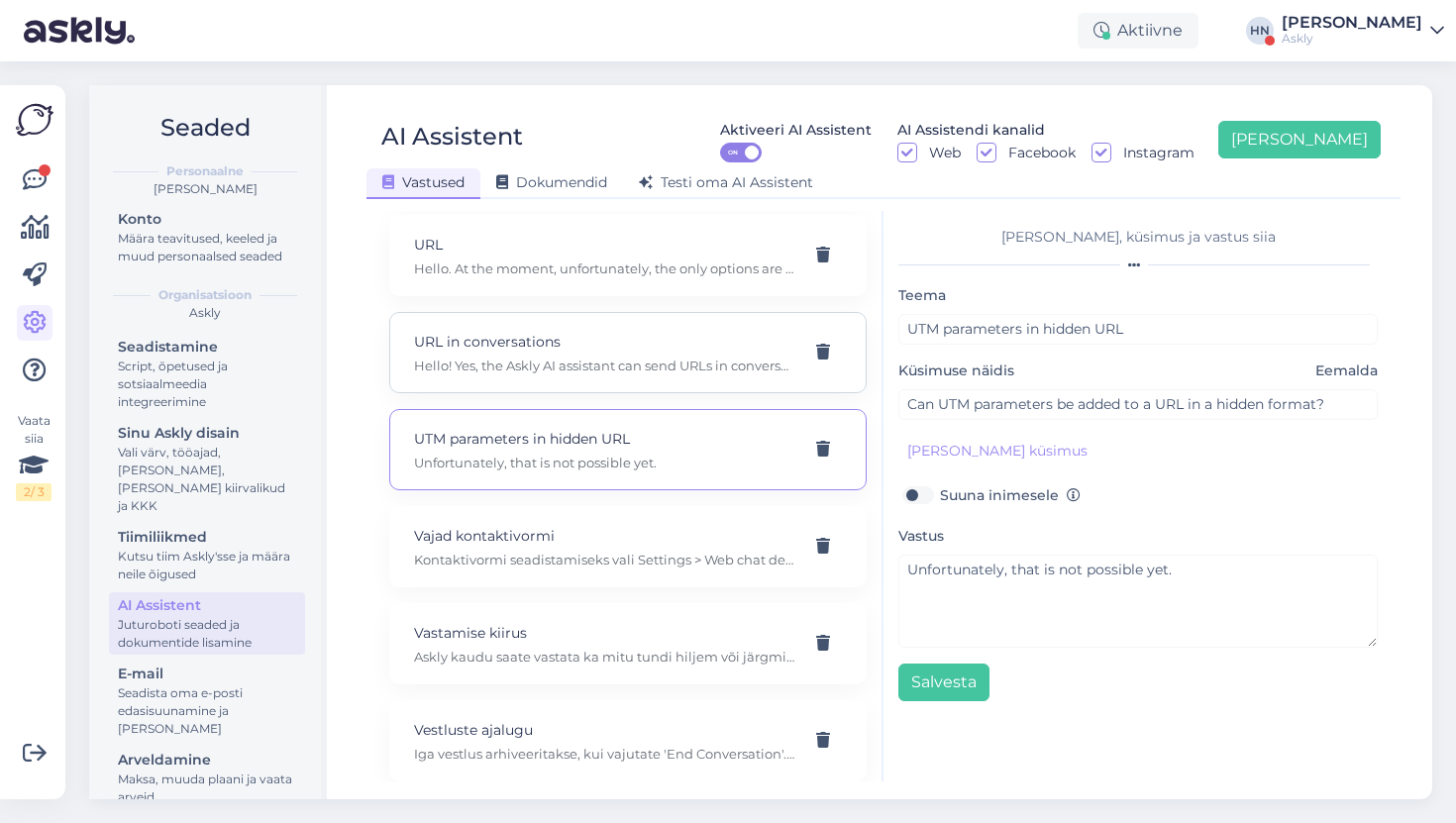 click on "Hello! Yes, the Askly AI assistant can send URLs in conversations." at bounding box center (604, 365) 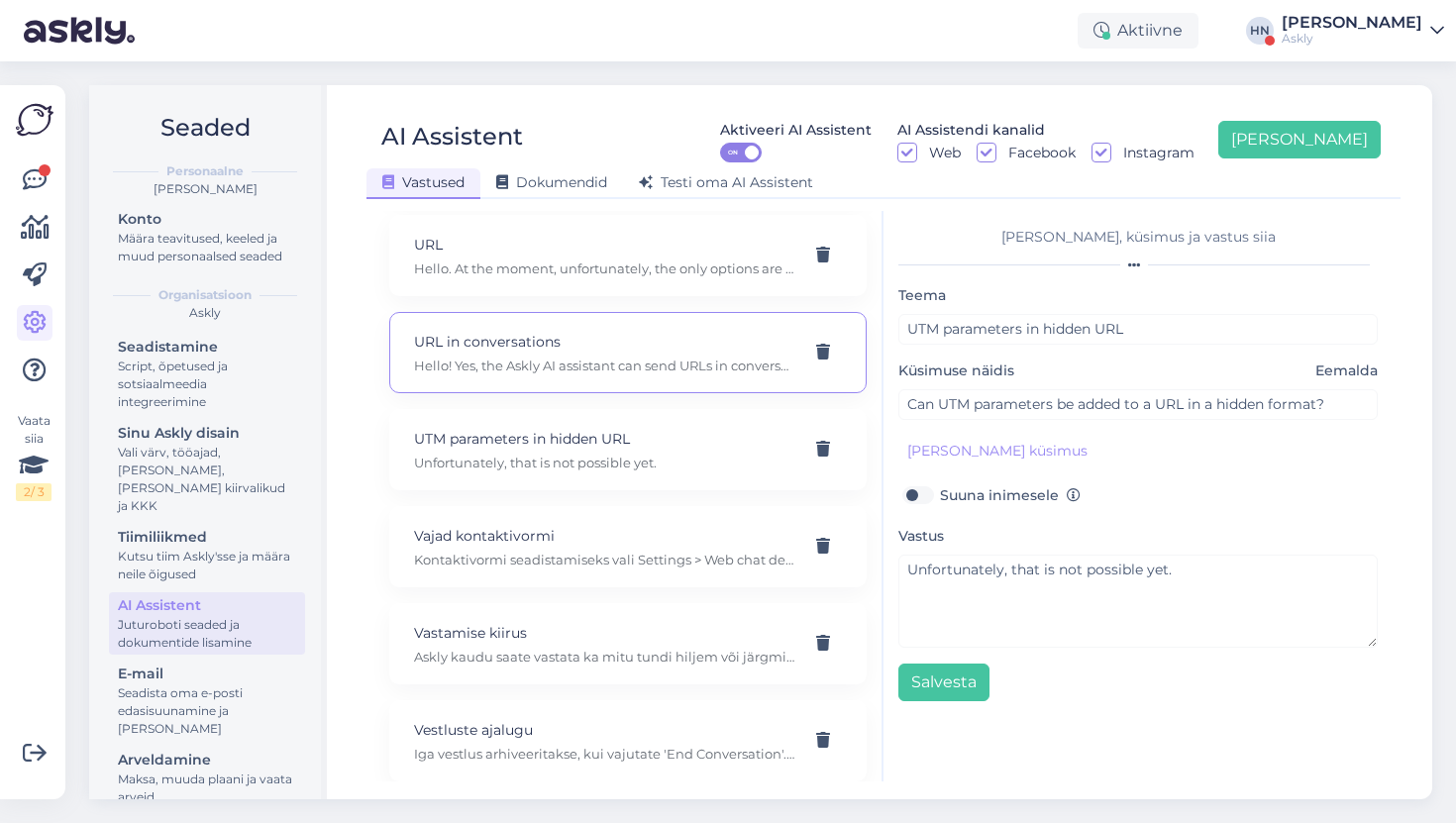 type on "URL in conversations" 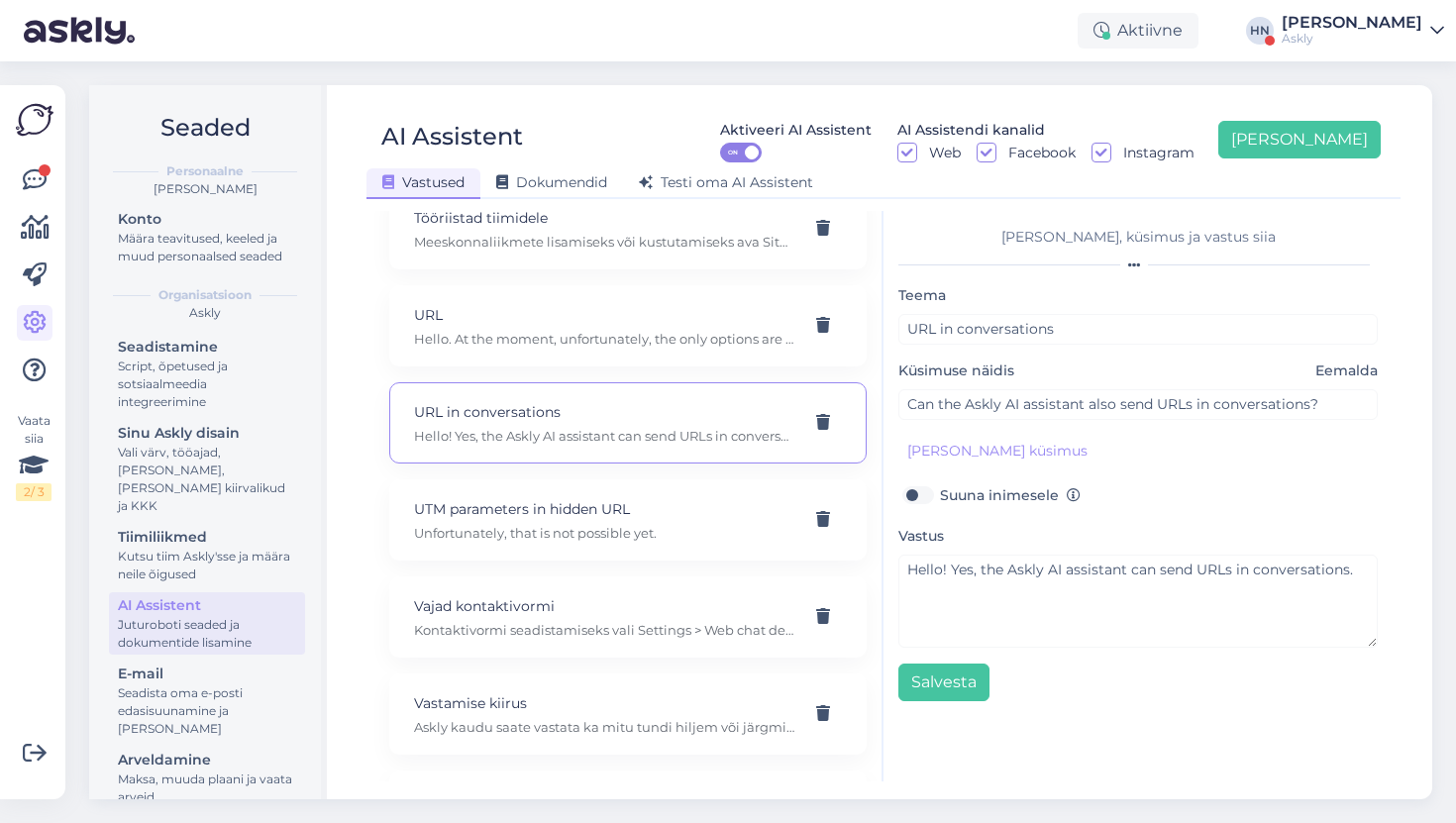 scroll, scrollTop: 7815, scrollLeft: 0, axis: vertical 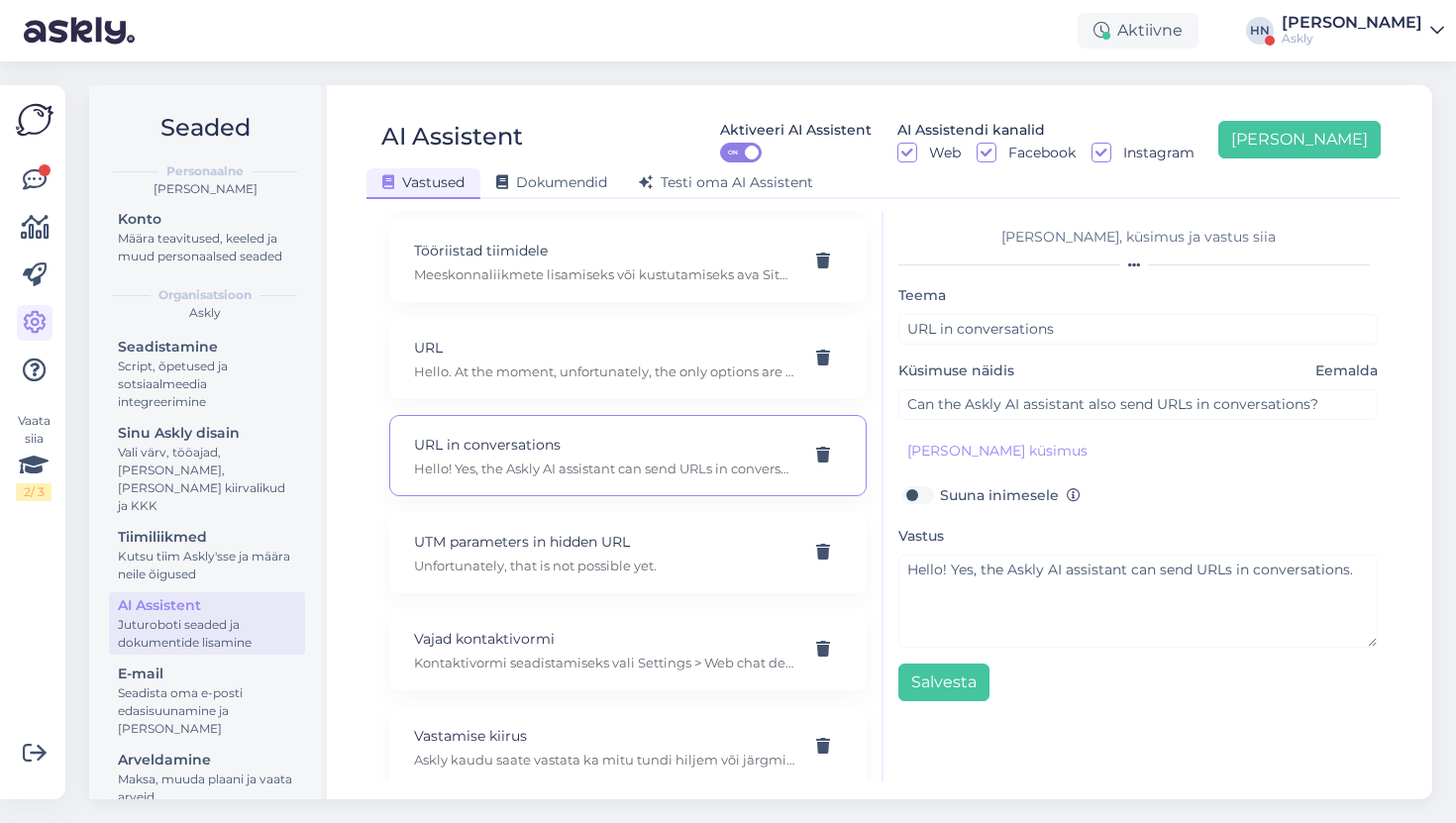 click on "Hello. At the moment, unfortunately, the only options are to add full or shortened URLs. We can’t say exactly when functionality like the one you mentioned might become available." at bounding box center (604, 371) 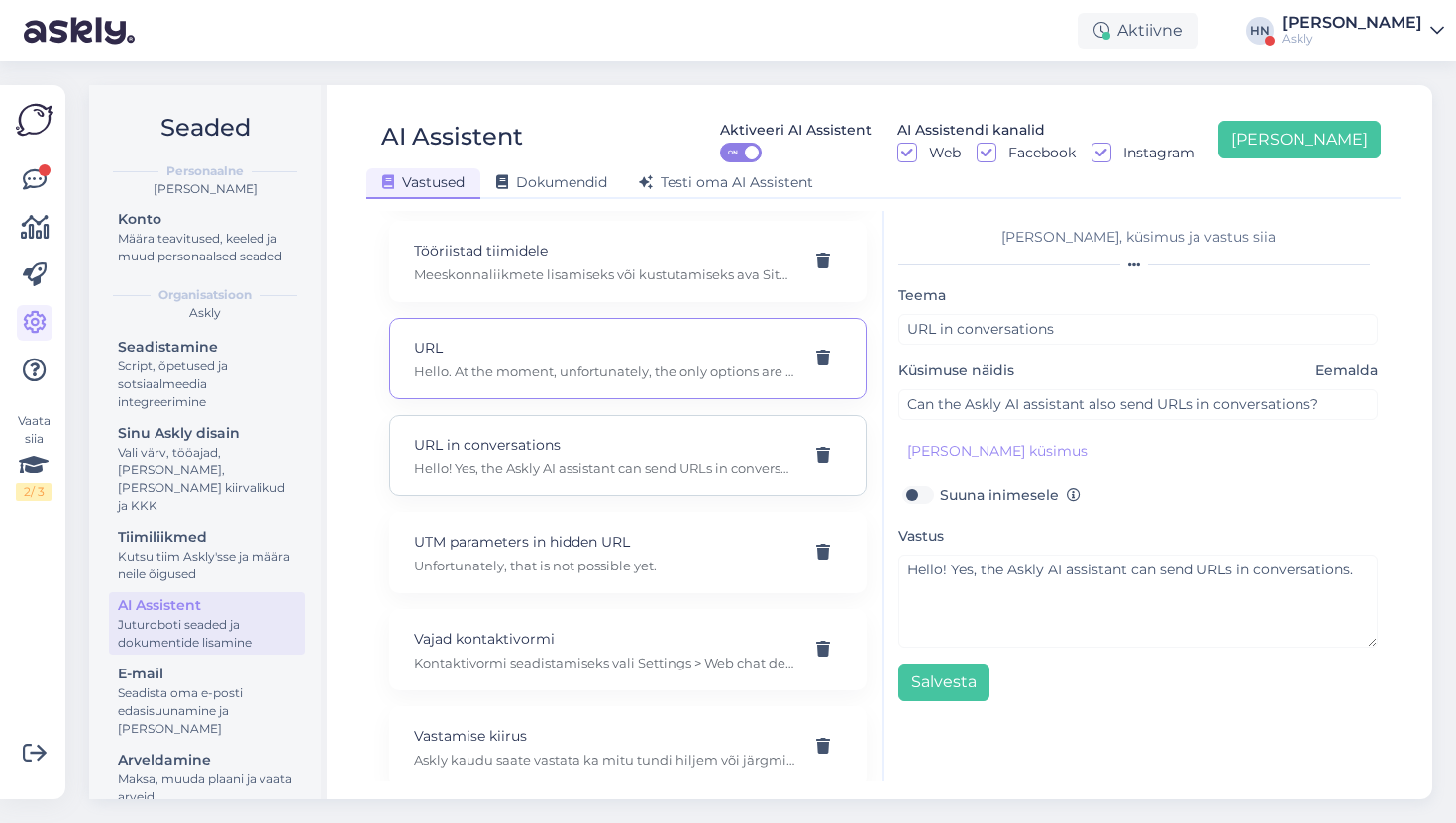 type on "URL" 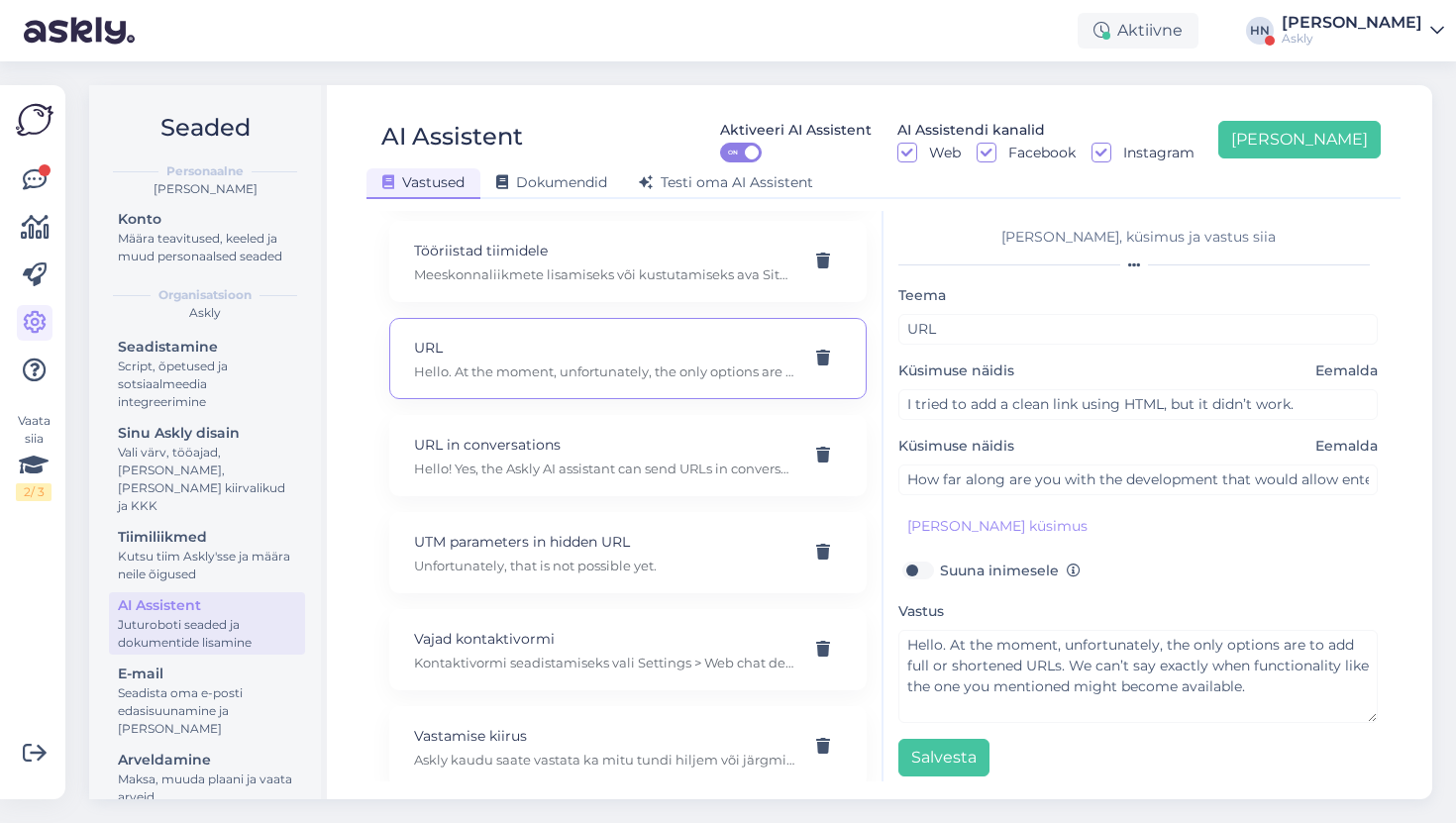 click on ""free trial has ended" message Hello! Thank you for your feedback, and we apologize for the inconvenience. I've forwarded the issue to our development team, and they will look into it. AI Assistant by you or me Full solution is trained by our team. Cheaper version you can set up yourself by adding most frequently asked questions to your AI Assistant knowledgebase.
Full AI Assistant has much wider knowledge and is setup fully for you by us. You do not have to worry about anything.
In both cases AI replies in 30+ languages, 24/7 your website, as well as to Facebook and Instagram direct messages integrated to Askly.
If you wish to try AI Assistant free version, you can set it up yourself here:
https://chat.askly.me/settings/site/assistant
The difference is usually quite significant – when we handle the training, AI can bemore helpful. The full solution also includes continuous updates, so the AI becomes smarter over time based on your needs. AI Assistant's logic AI improvement suggestions format Askly about" at bounding box center [628, -2807] 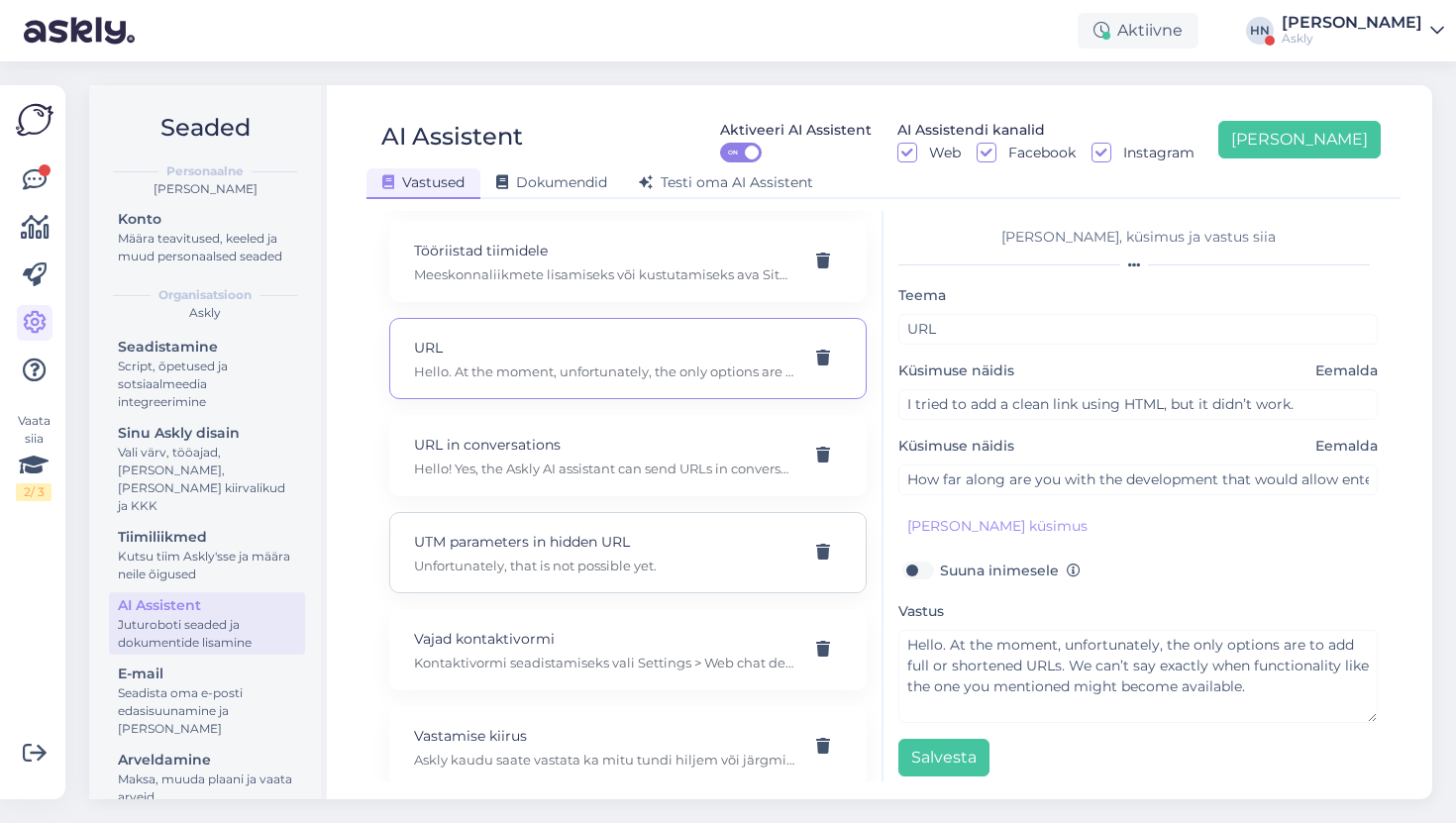 click on "UTM parameters in hidden URL" at bounding box center [604, 542] 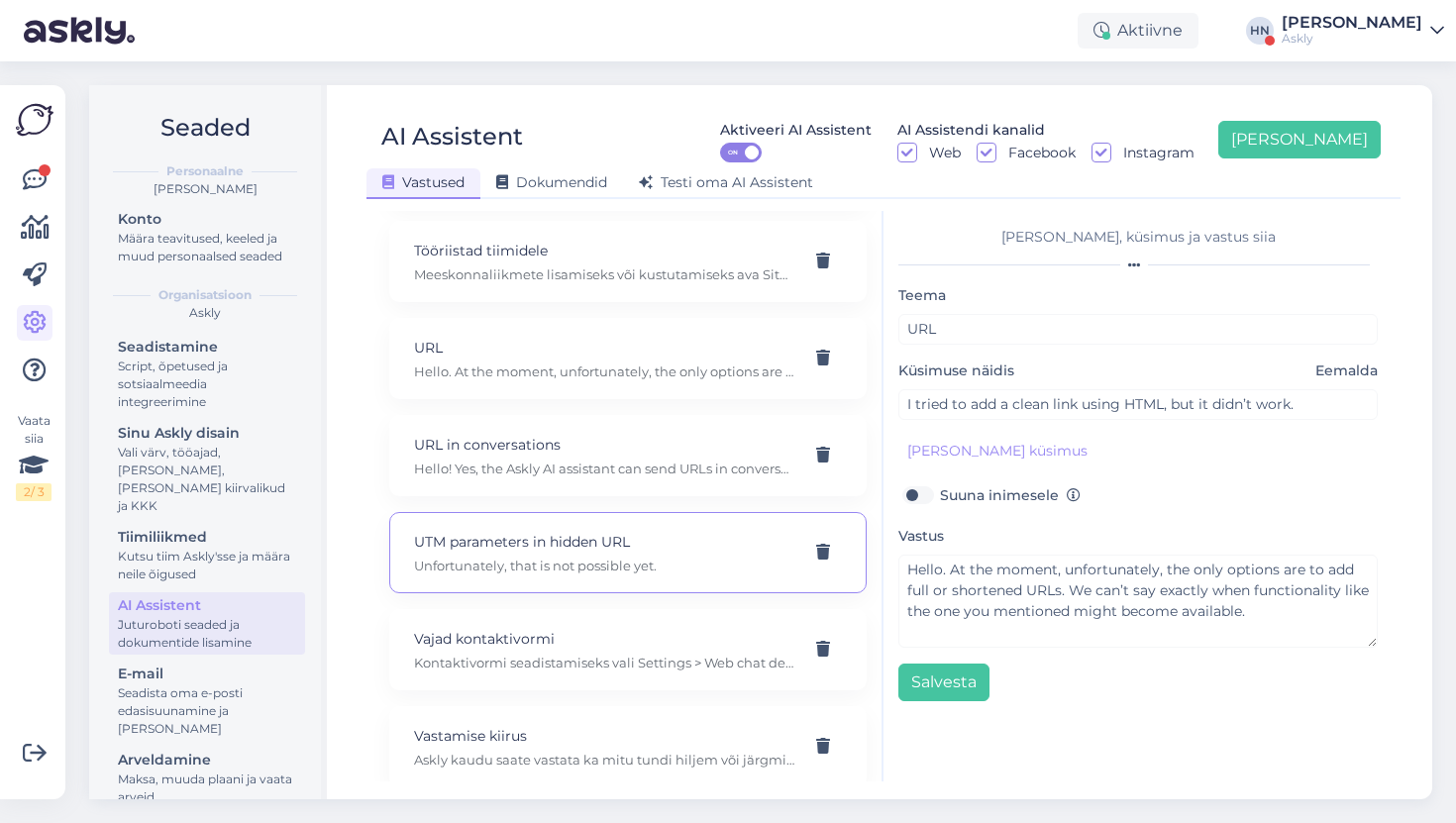 type on "UTM parameters in hidden URL" 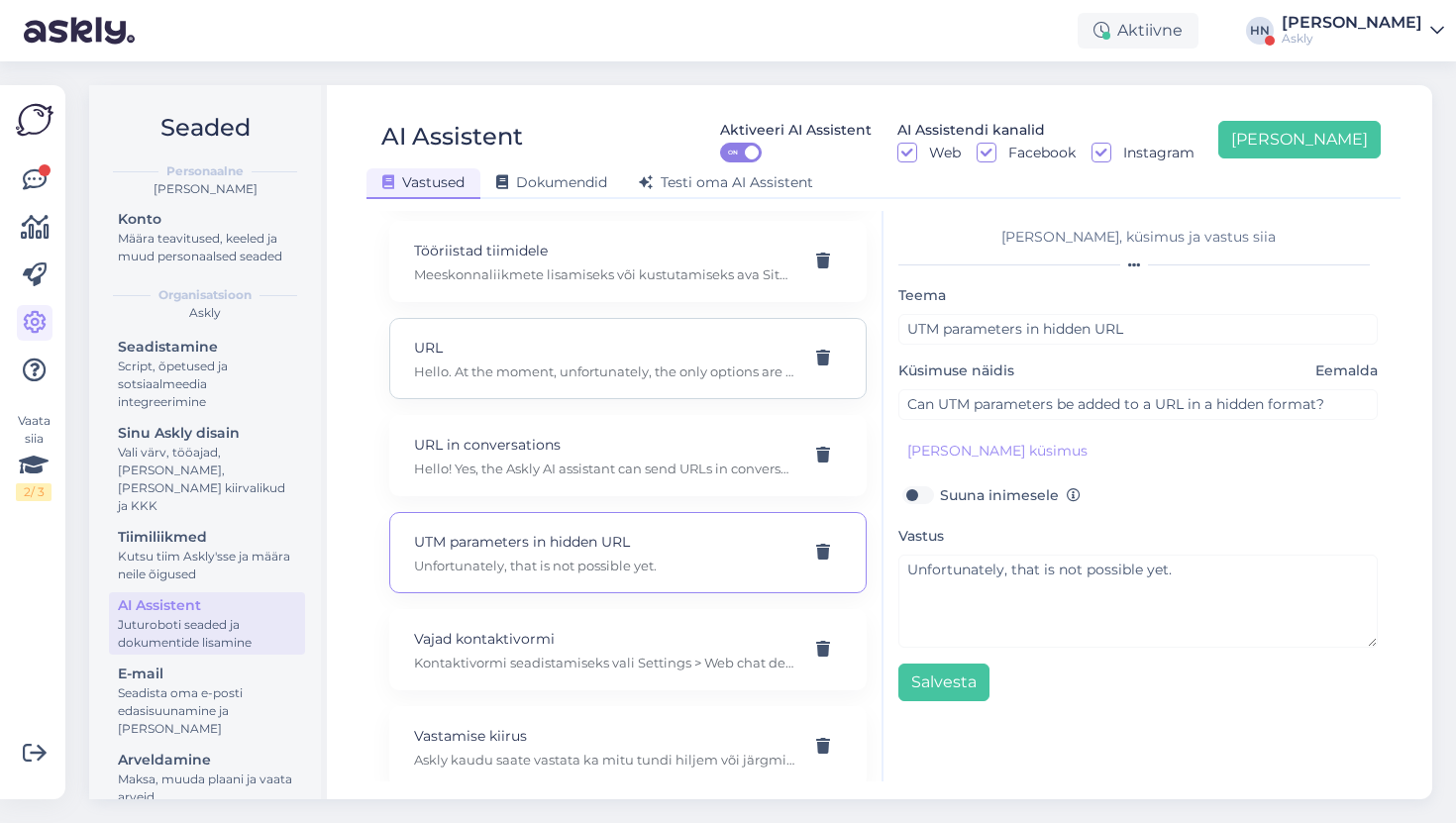 click on "URL Hello. At the moment, unfortunately, the only options are to add full or shortened URLs. We can’t say exactly when functionality like the one you mentioned might become available." at bounding box center (628, 359) 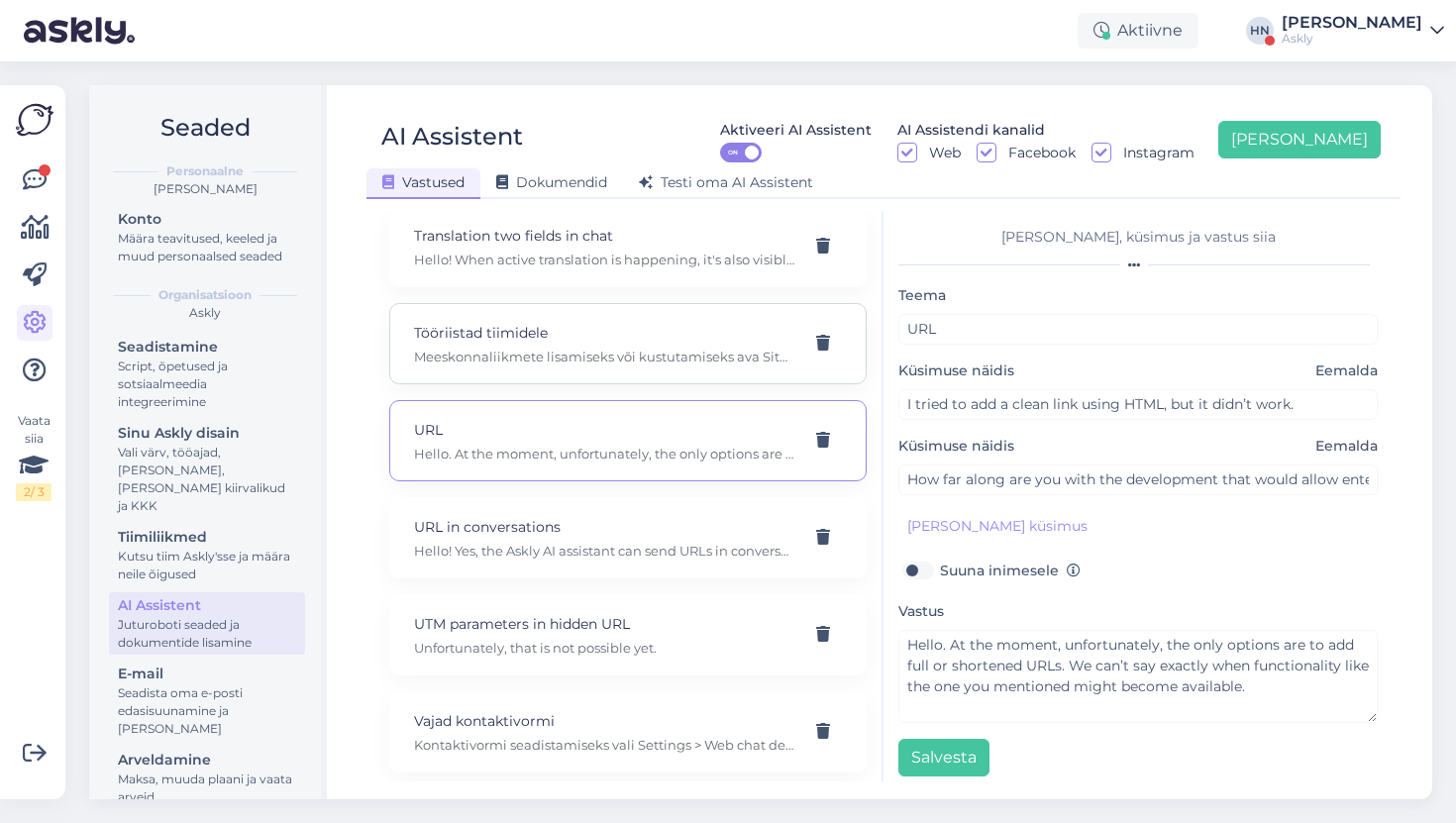 scroll, scrollTop: 7701, scrollLeft: 0, axis: vertical 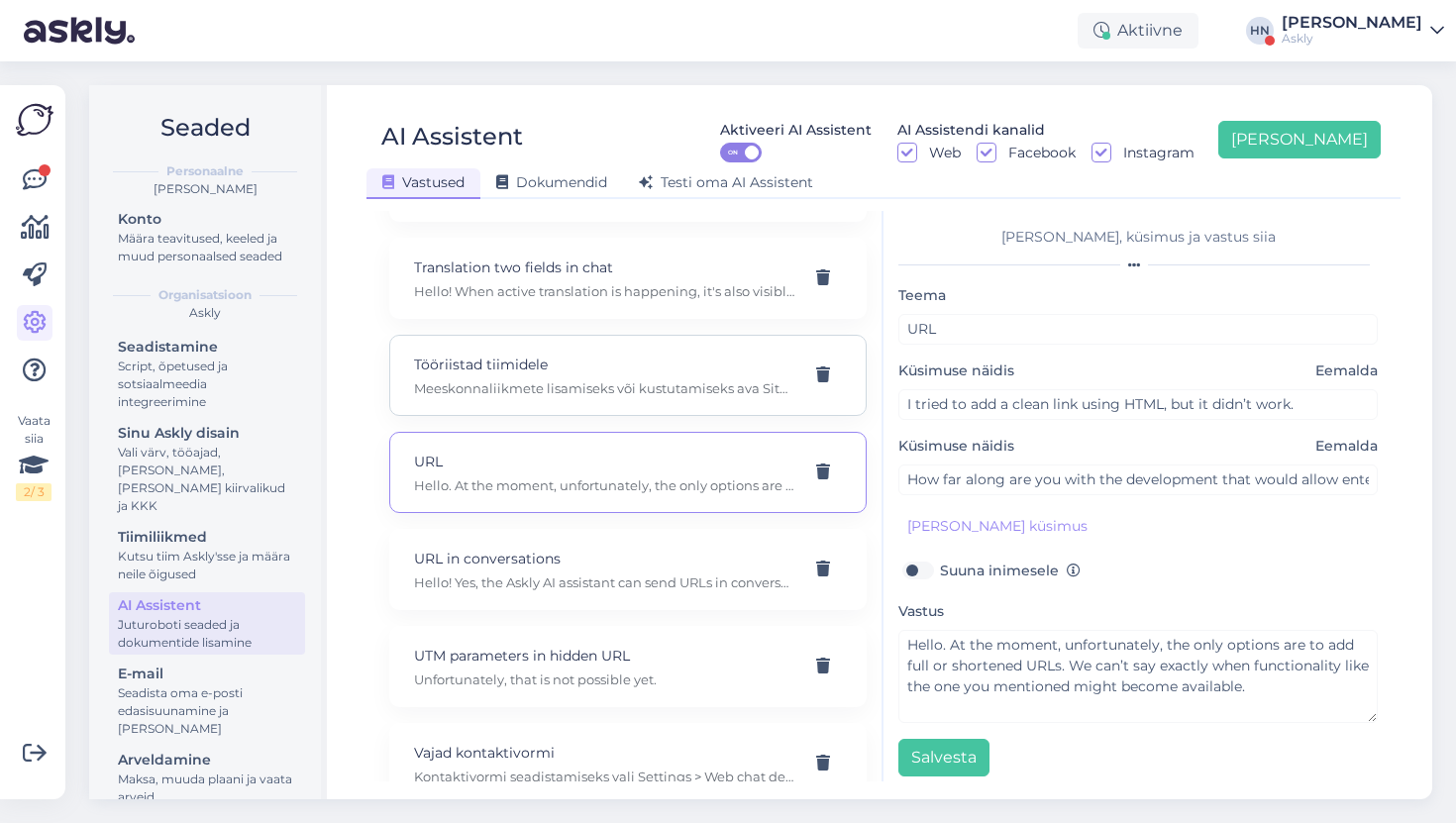 click on "Tööriistad tiimidele" at bounding box center (604, 364) 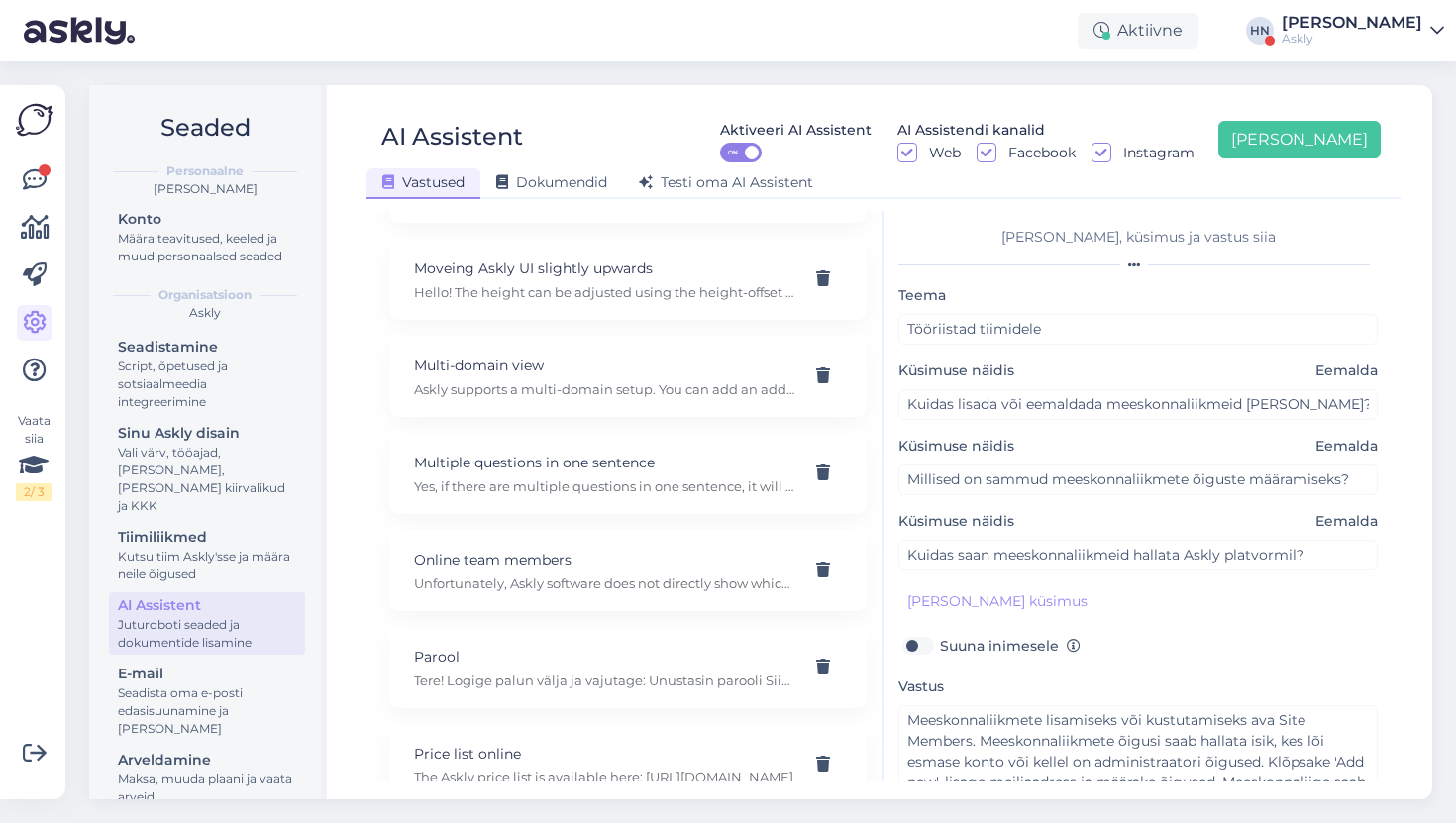 scroll, scrollTop: 5799, scrollLeft: 0, axis: vertical 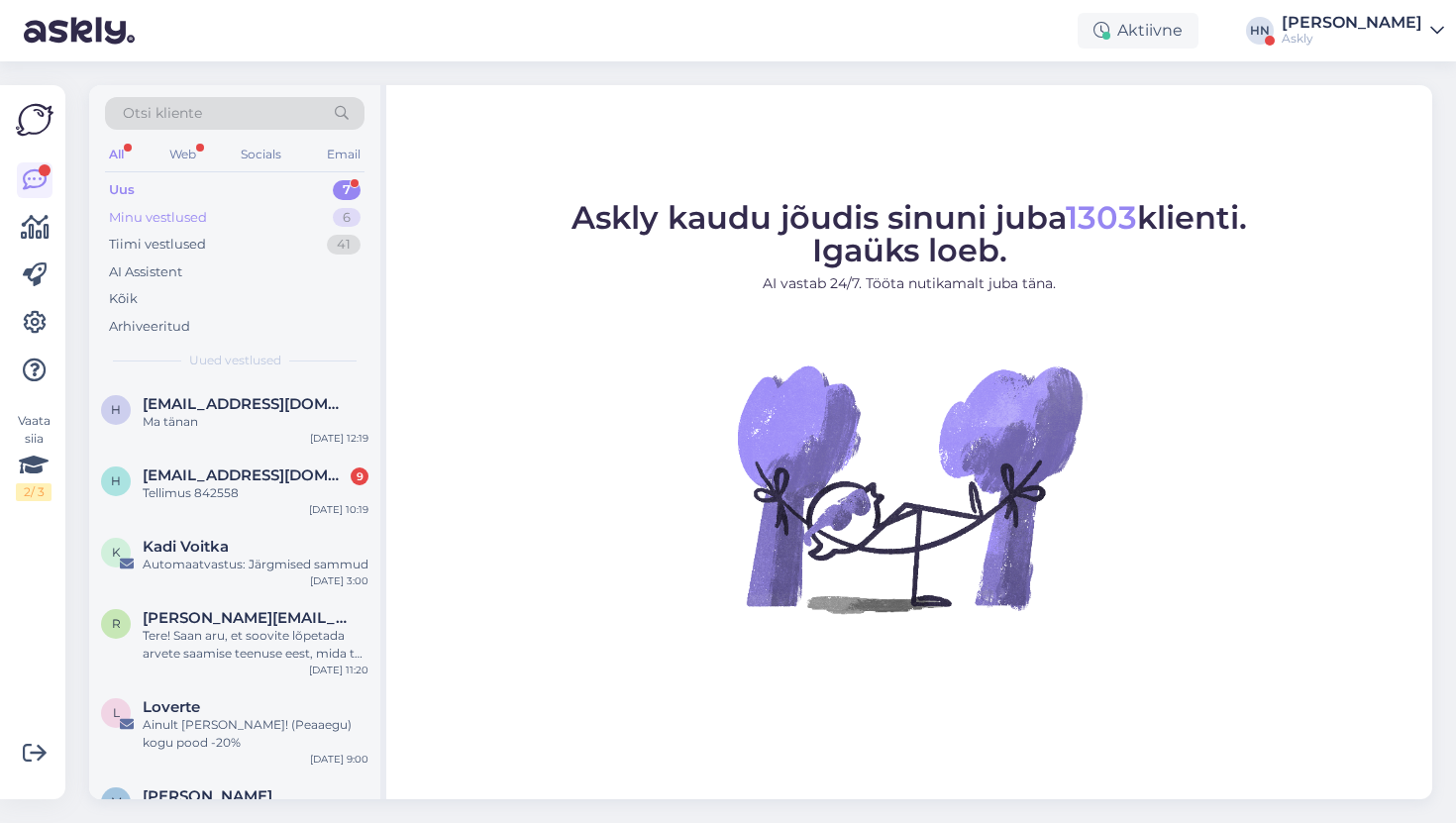click on "Minu vestlused 6" at bounding box center (235, 218) 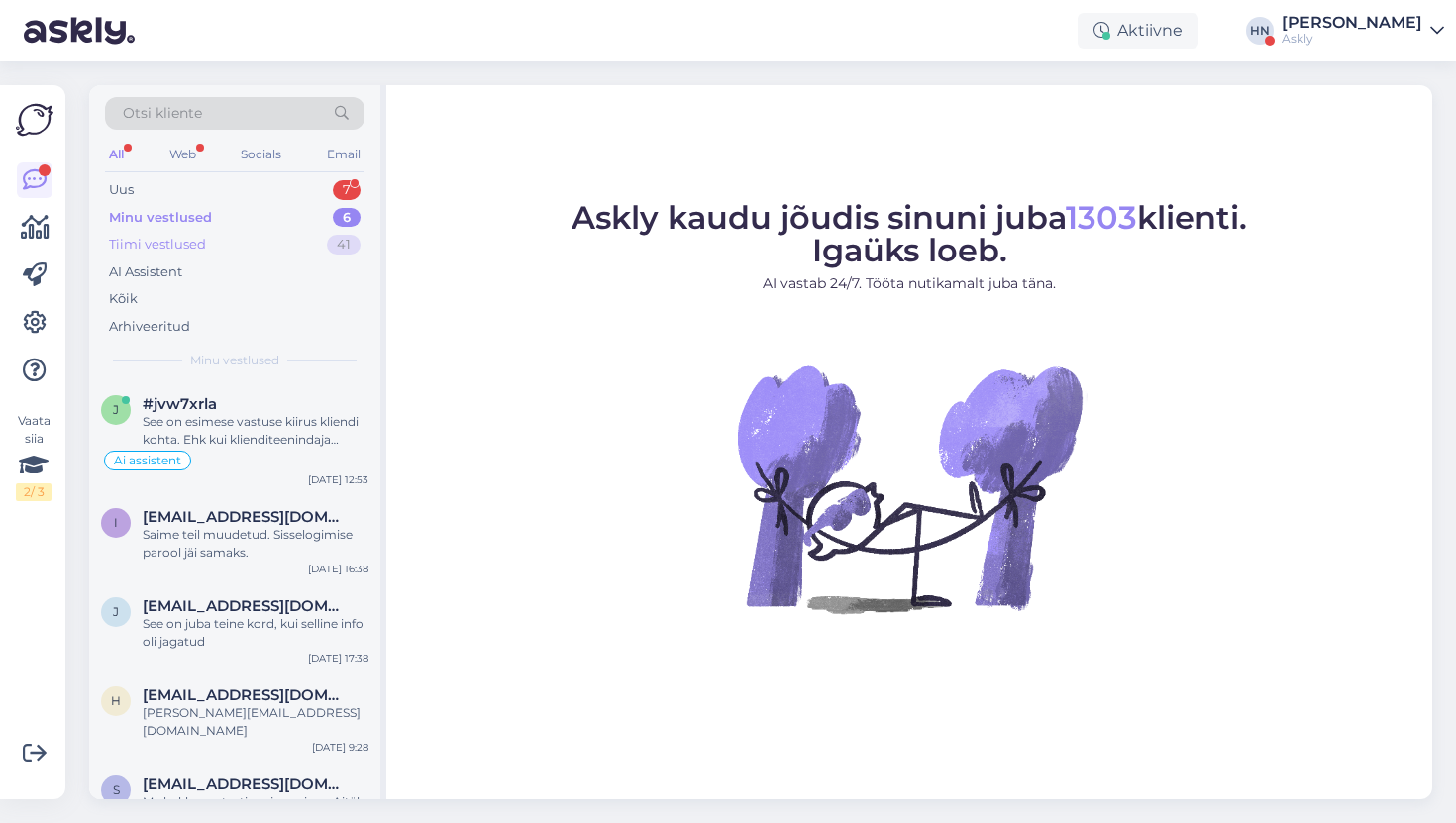 click on "Tiimi vestlused 41" at bounding box center (235, 245) 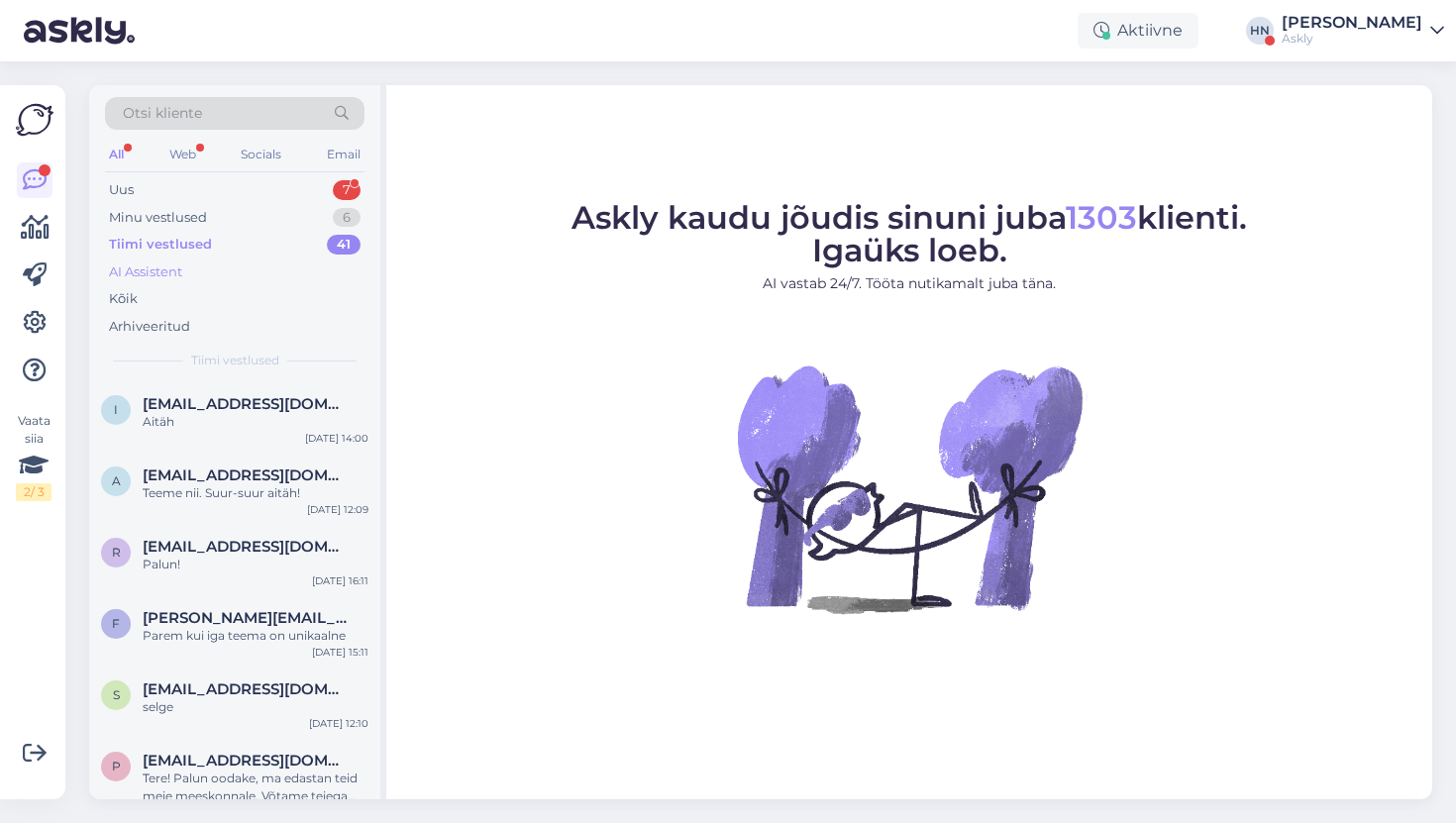 click on "AI Assistent" at bounding box center (235, 272) 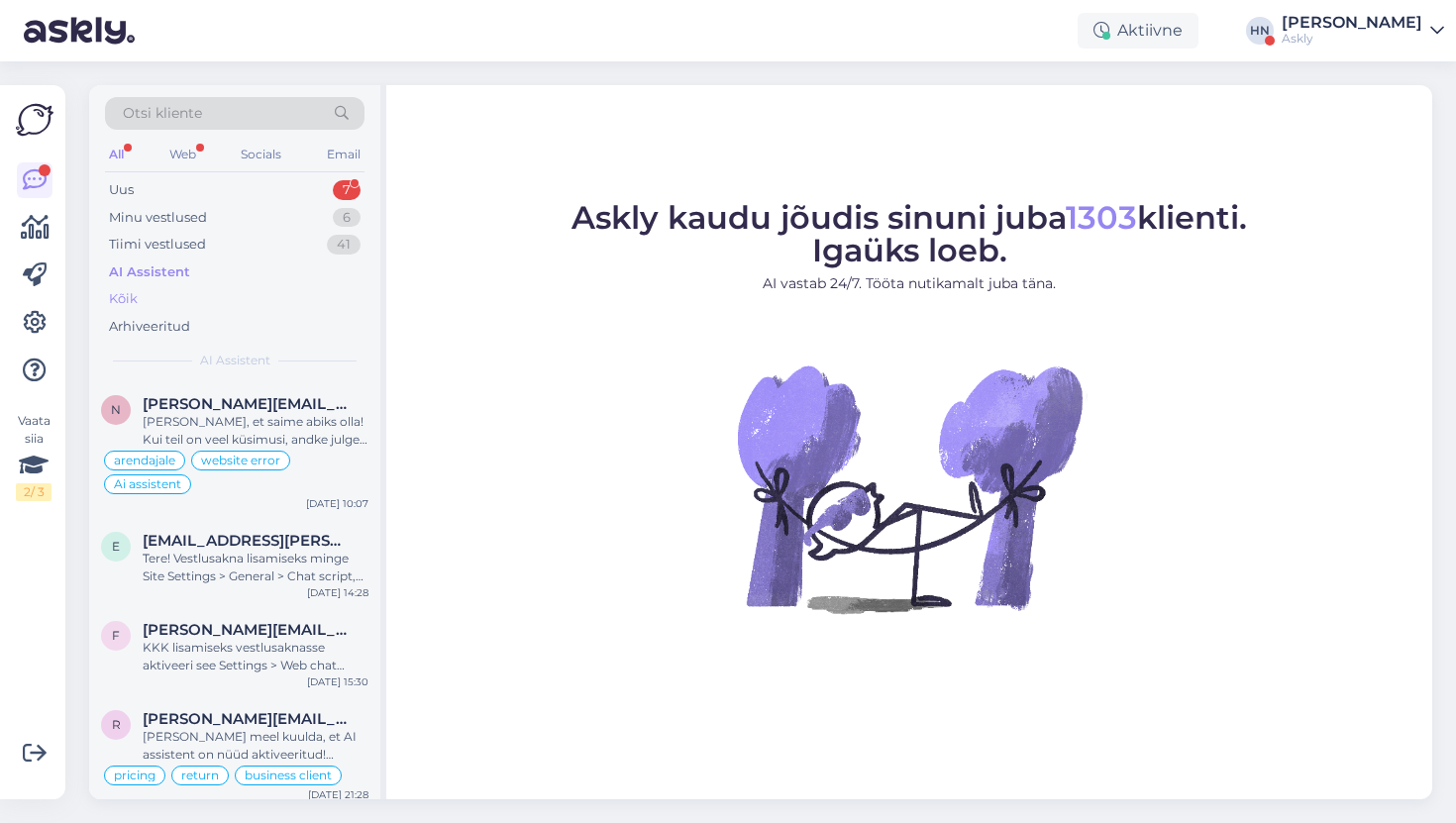 click on "Kõik" at bounding box center [235, 299] 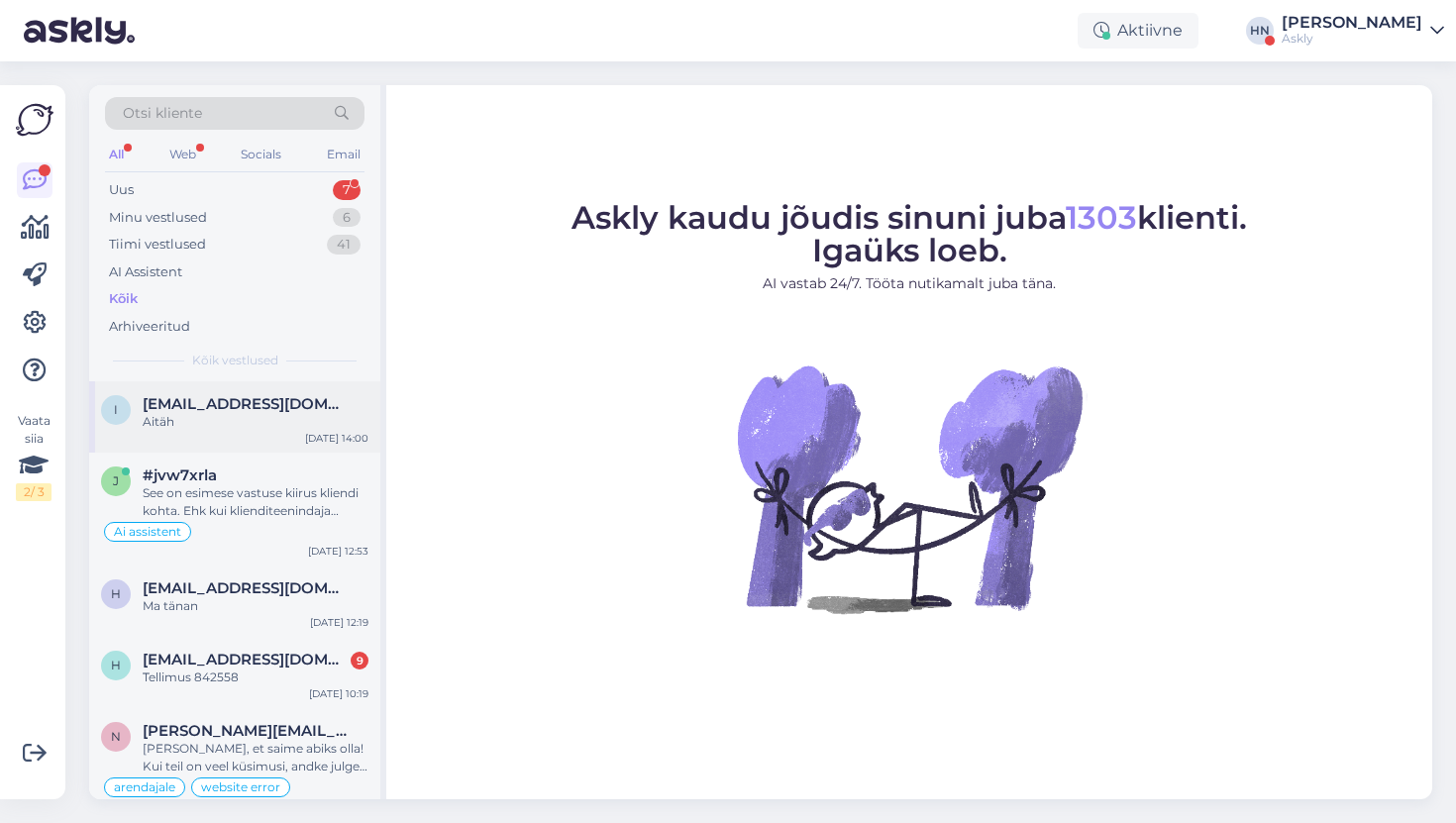 click on "i info@kehastuudio.ee Aitäh Jul 14 14:00" at bounding box center [235, 417] 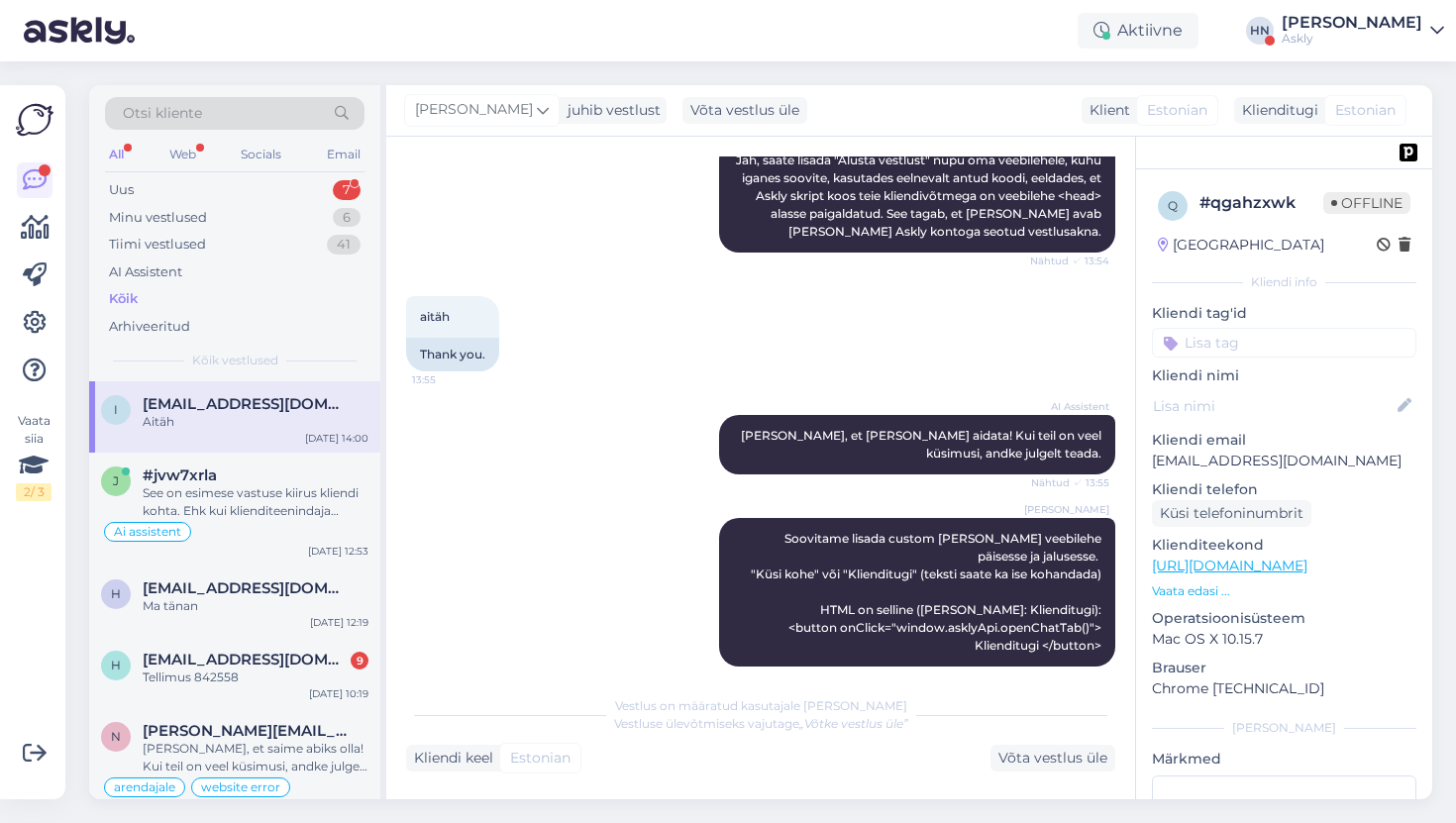 scroll, scrollTop: 1338, scrollLeft: 0, axis: vertical 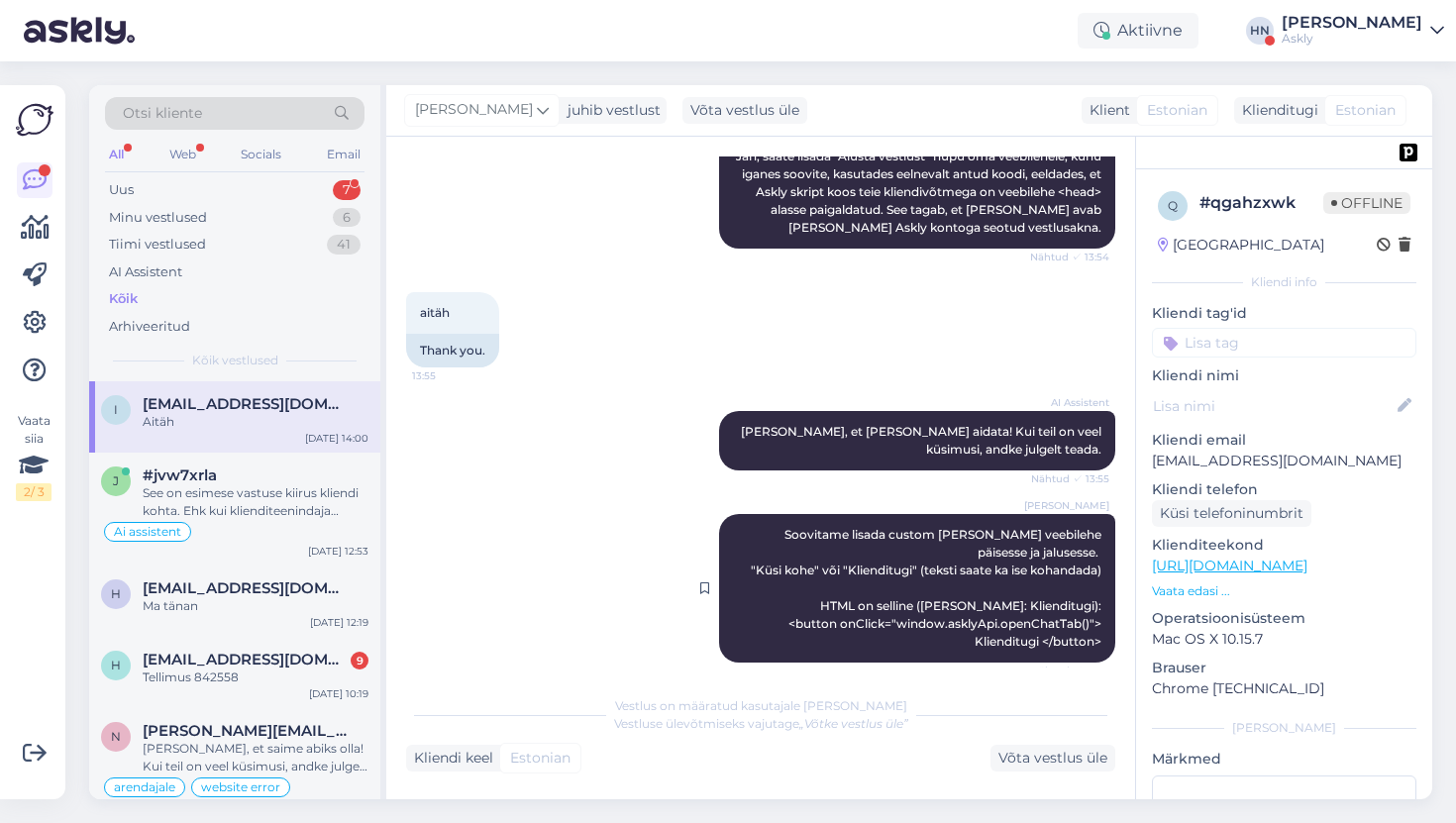 click on "Sandra Roosna Soovitame lisada custom nupp veebilehe päisesse ja jalusesse.
"Küsi kohe" või "Klienditugi" (teksti saate ka ise kohandada)
HTML on selline (nupp: Klienditugi):
<button onClick="window.asklyApi.openChatTab()"> Klienditugi </button> Nähtud ✓ 13:57" at bounding box center [917, 588] 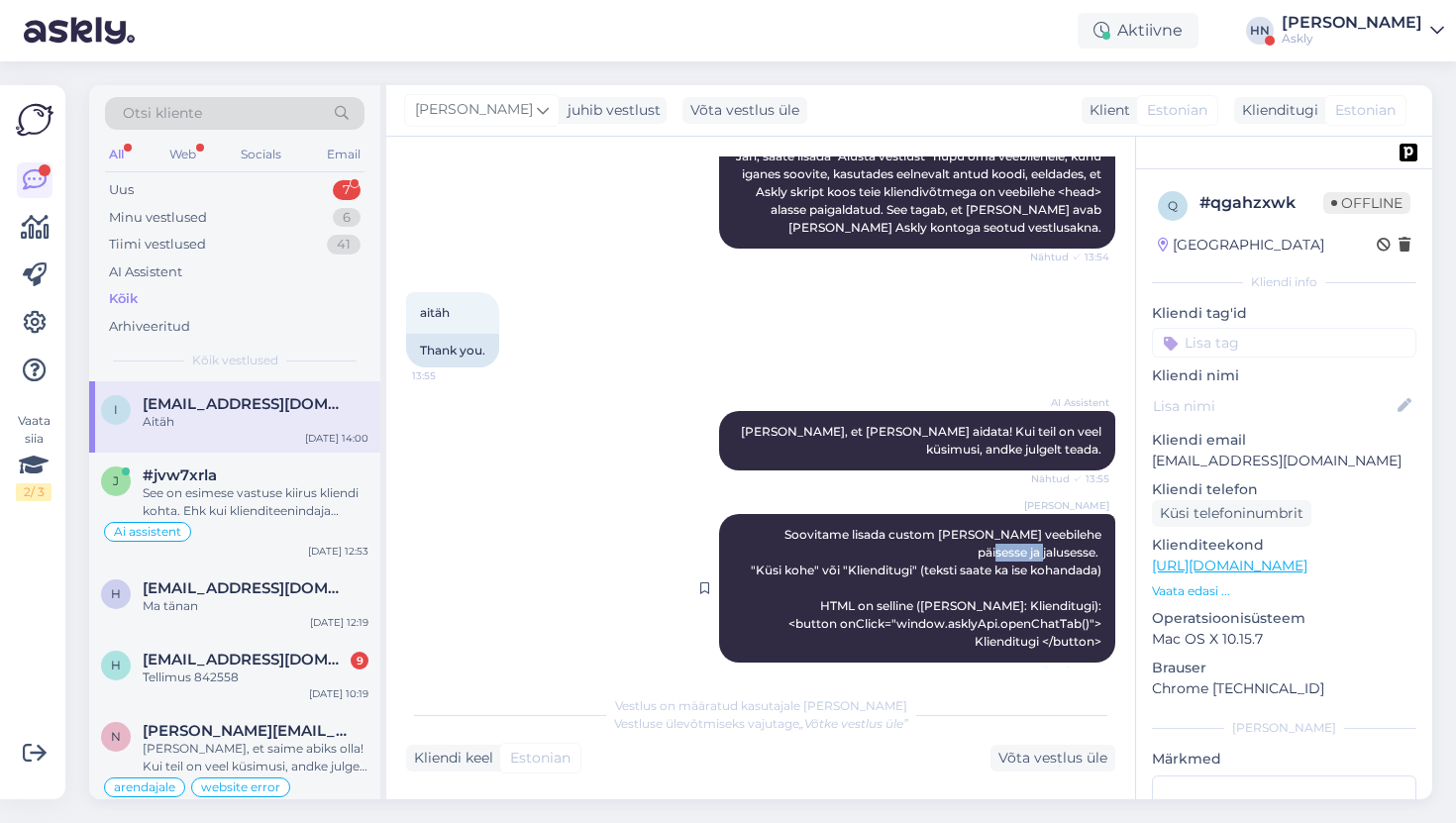 click on "Sandra Roosna Soovitame lisada custom nupp veebilehe päisesse ja jalusesse.
"Küsi kohe" või "Klienditugi" (teksti saate ka ise kohandada)
HTML on selline (nupp: Klienditugi):
<button onClick="window.asklyApi.openChatTab()"> Klienditugi </button> Nähtud ✓ 13:57" at bounding box center (917, 588) 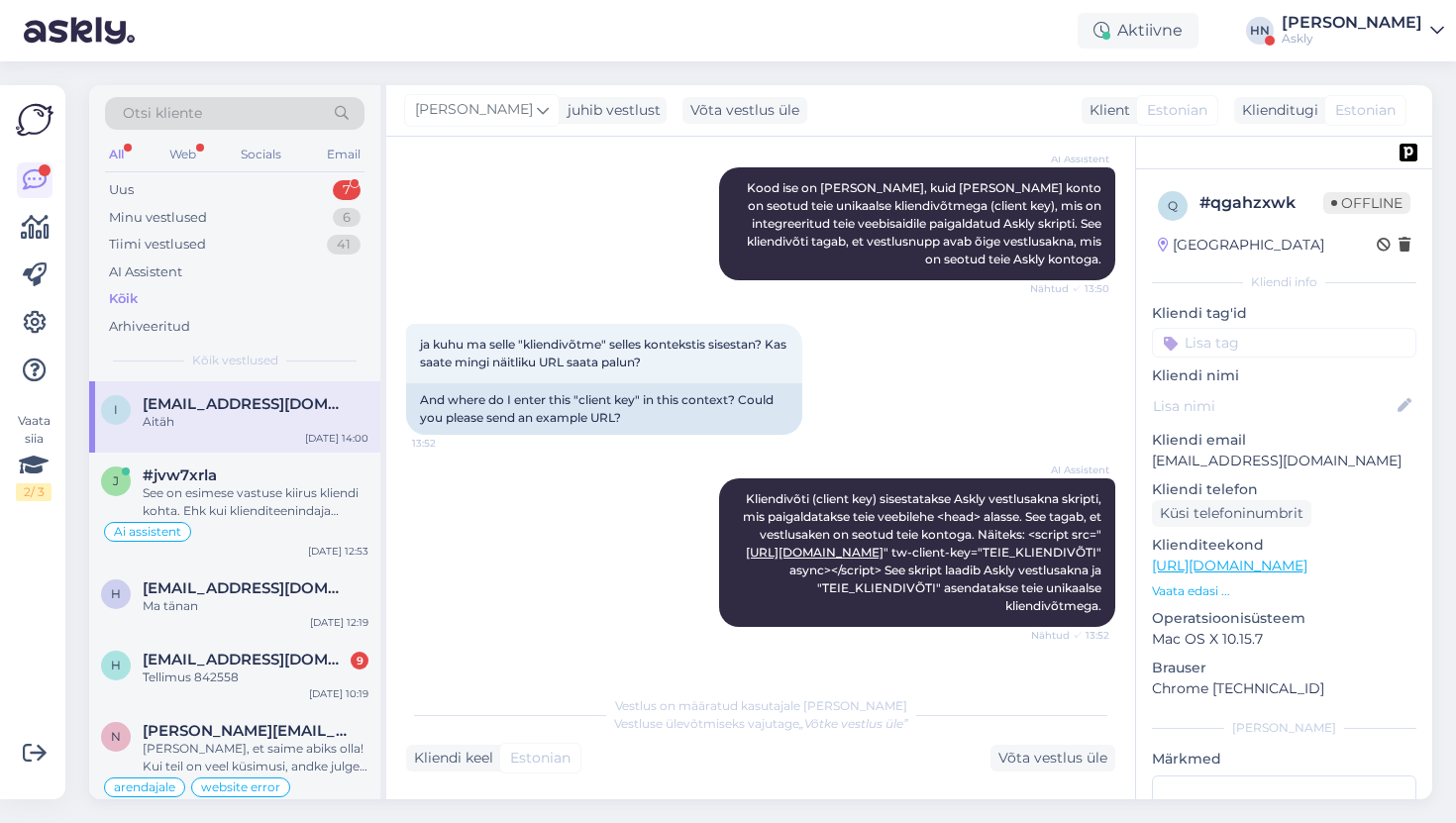 scroll, scrollTop: 1440, scrollLeft: 0, axis: vertical 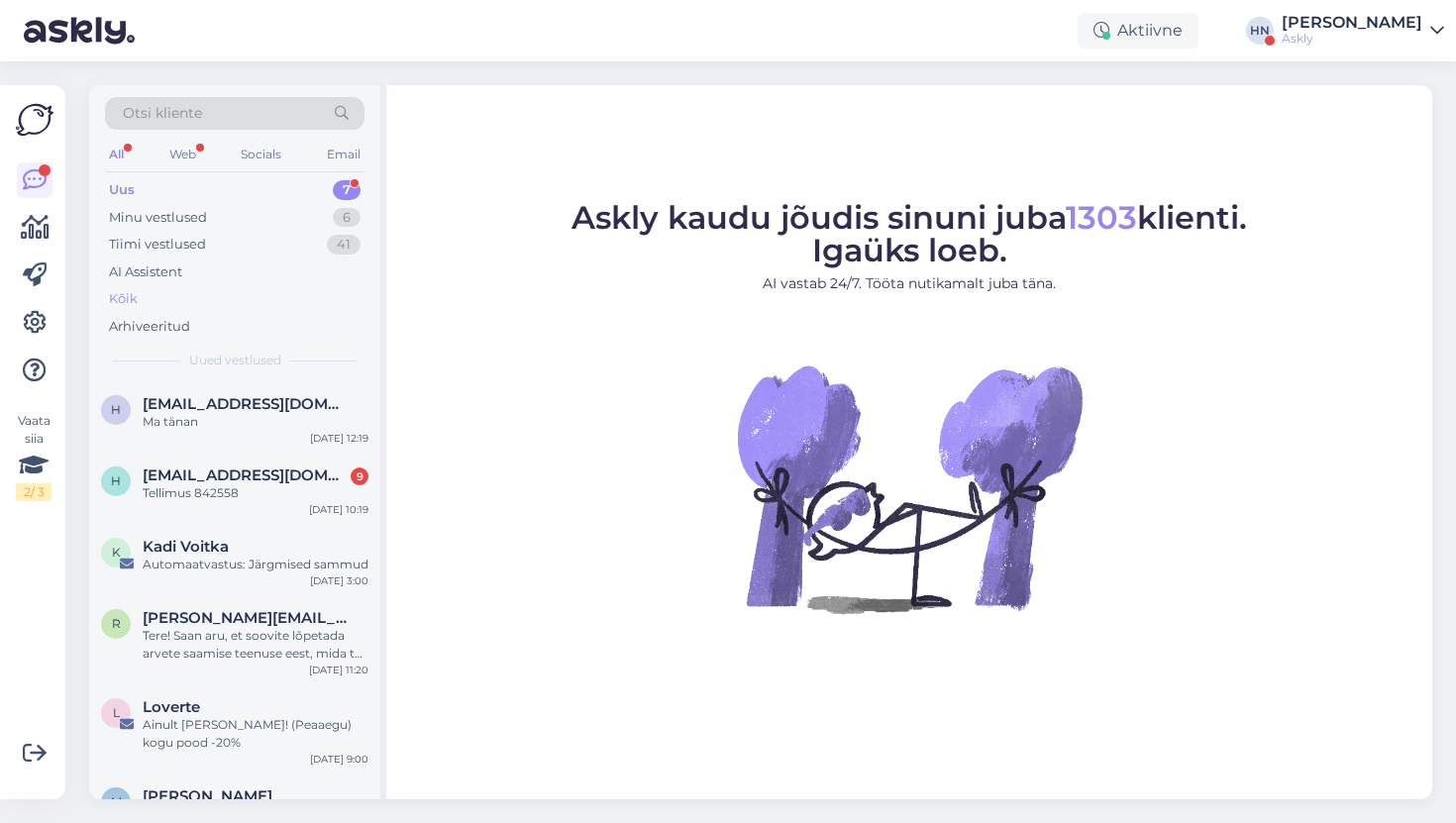 click on "Kõik" at bounding box center [235, 299] 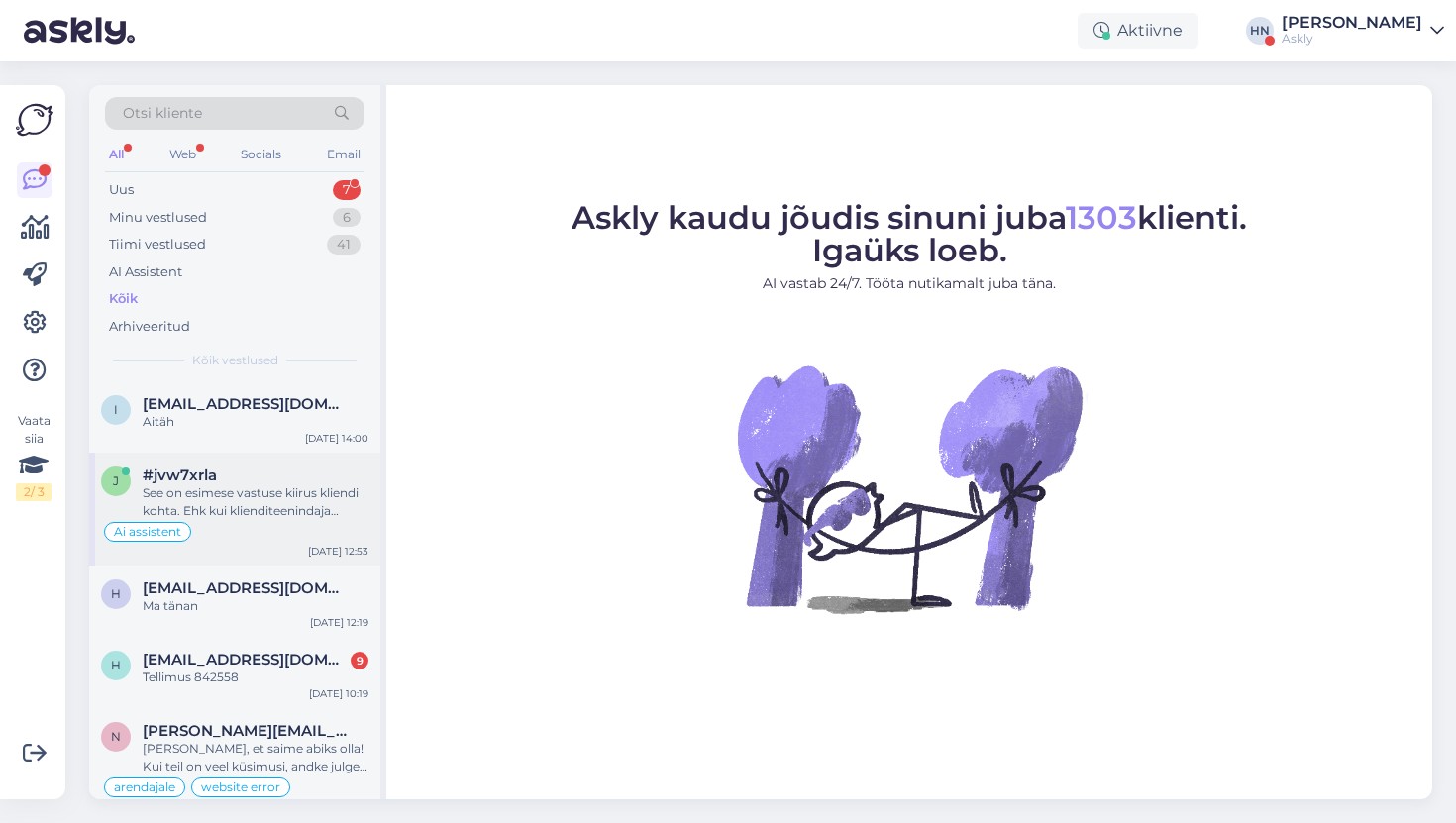click on "See on esimese vastuse kiirus kliendi kohta. Ehk kui klienditeenindaja vastab [PERSON_NAME]'d siis see hetkel ei lähe sinna vastuse kiiruse arvutusse." at bounding box center (256, 502) 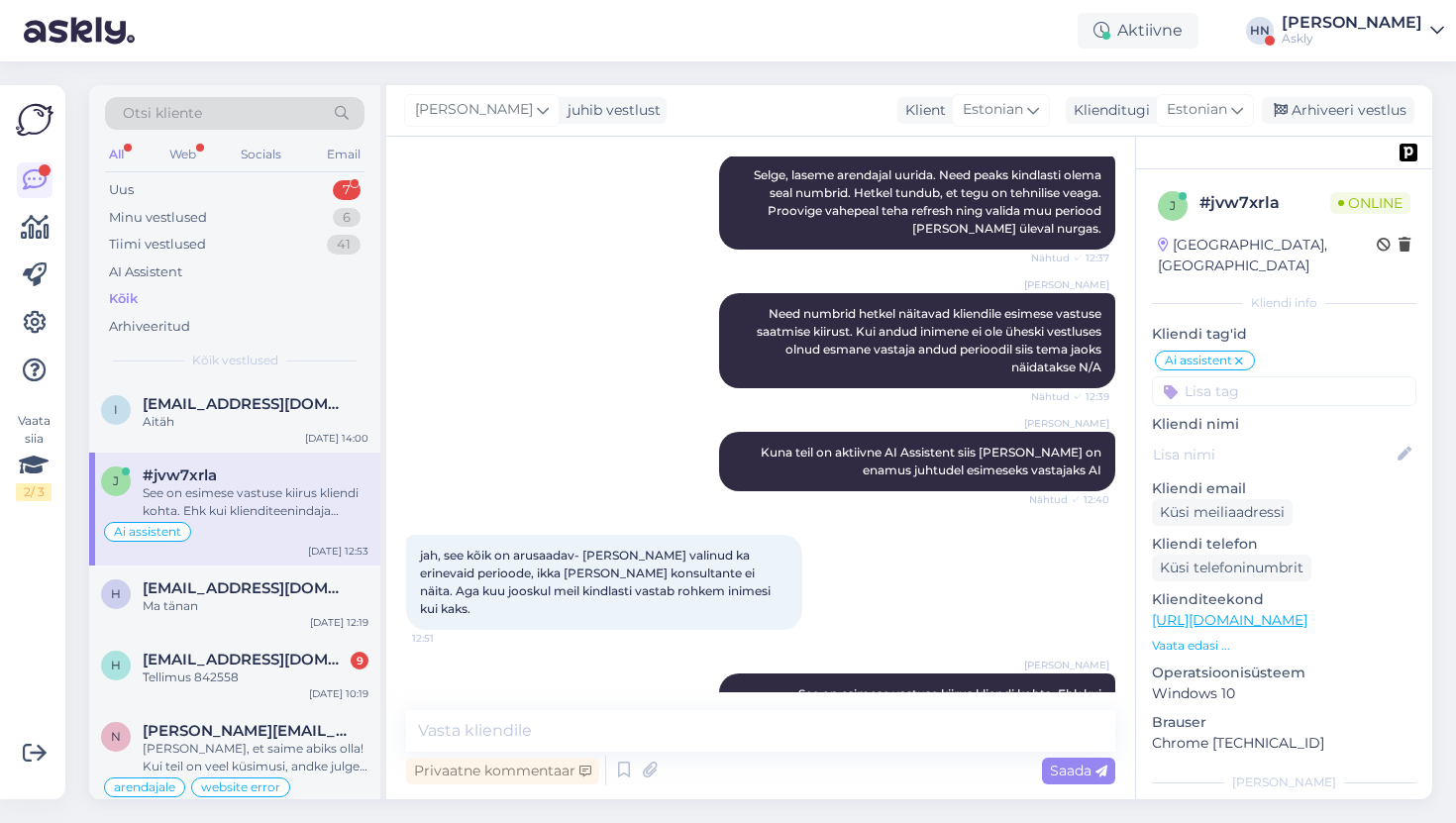 scroll, scrollTop: 11733, scrollLeft: 0, axis: vertical 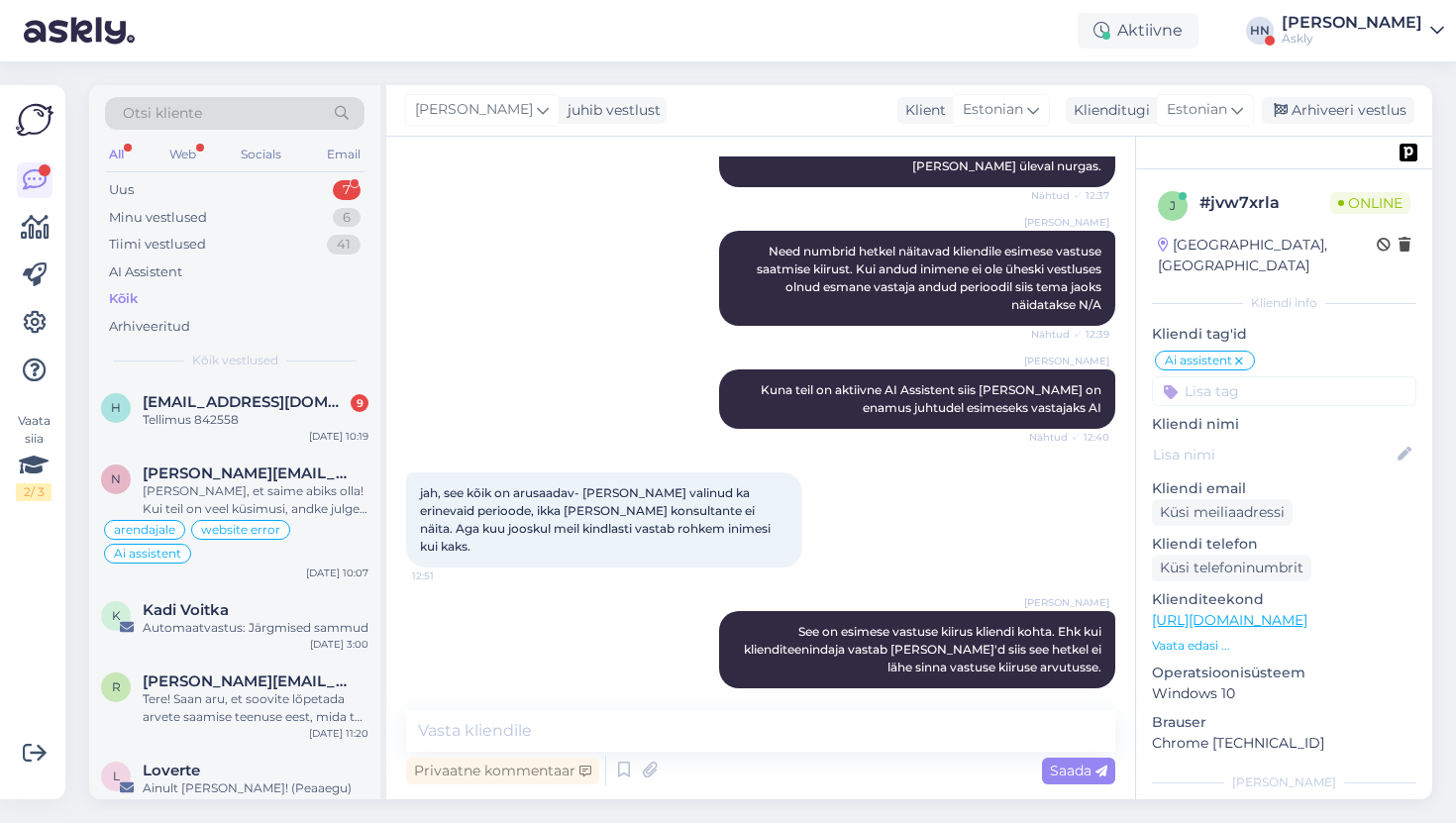 click on "Aktiivne [PERSON_NAME] Askly" at bounding box center (728, 31) 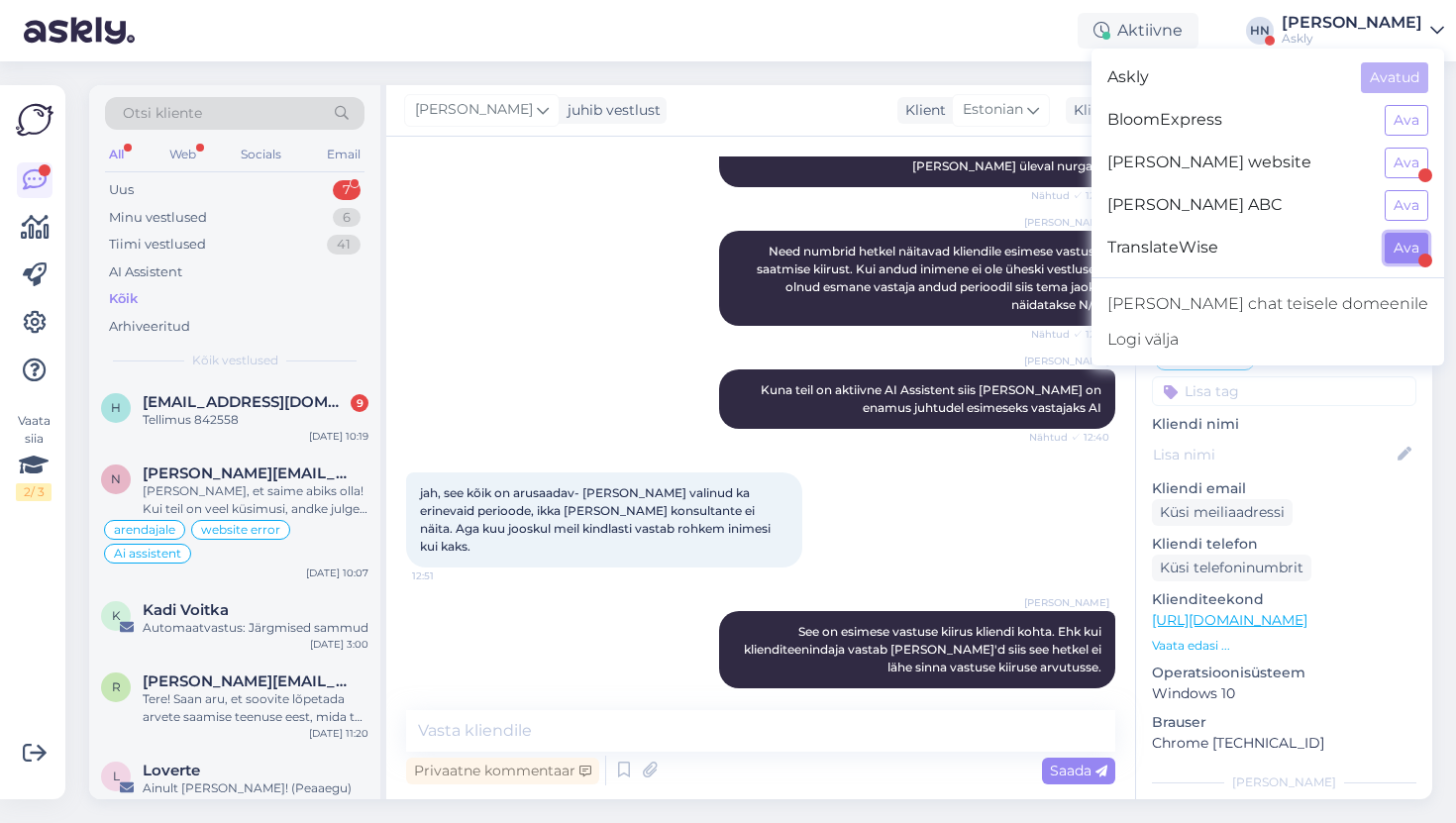 click on "Ava" at bounding box center [1406, 248] 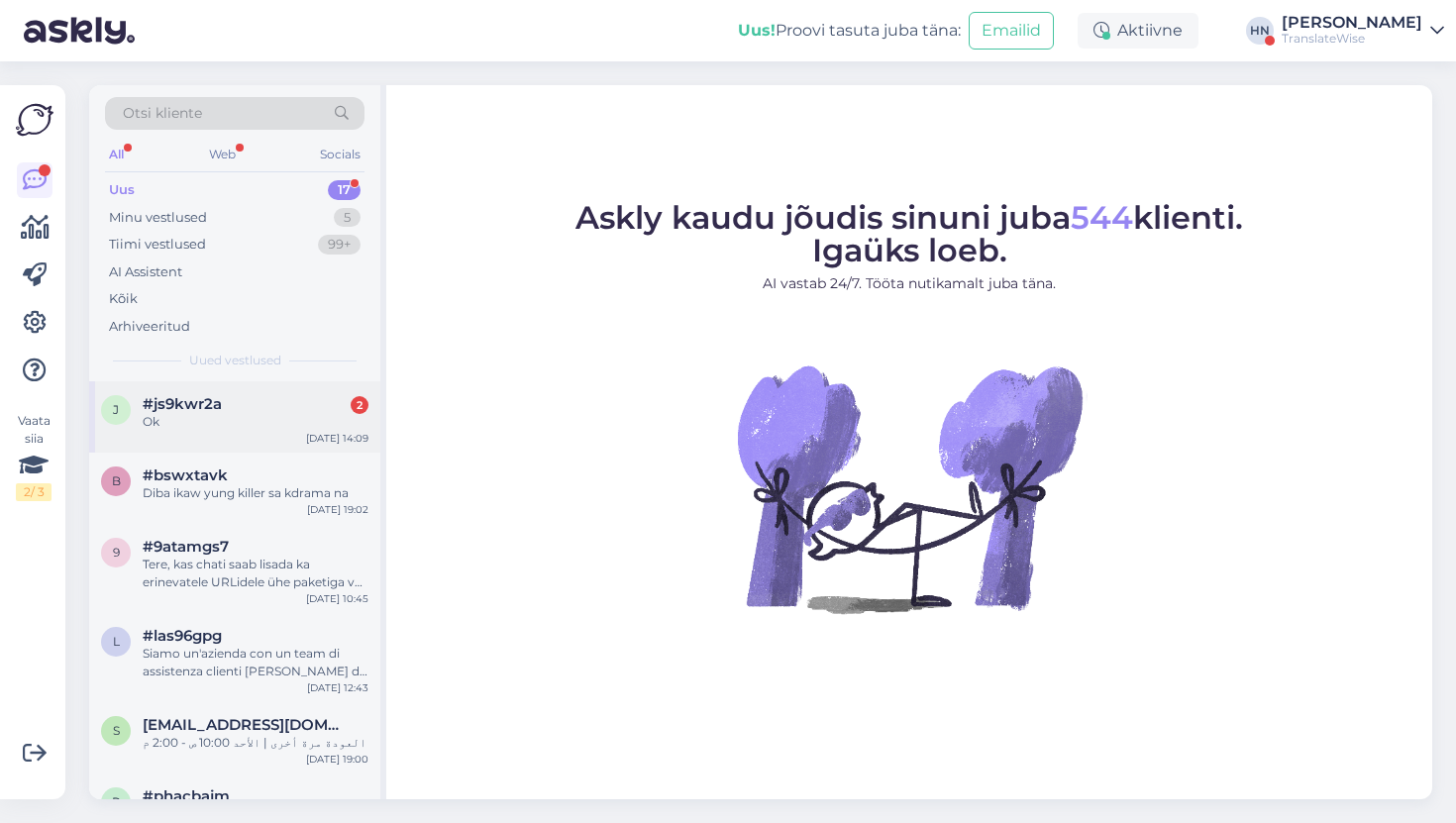 click on "#js9kwr2a" at bounding box center [182, 404] 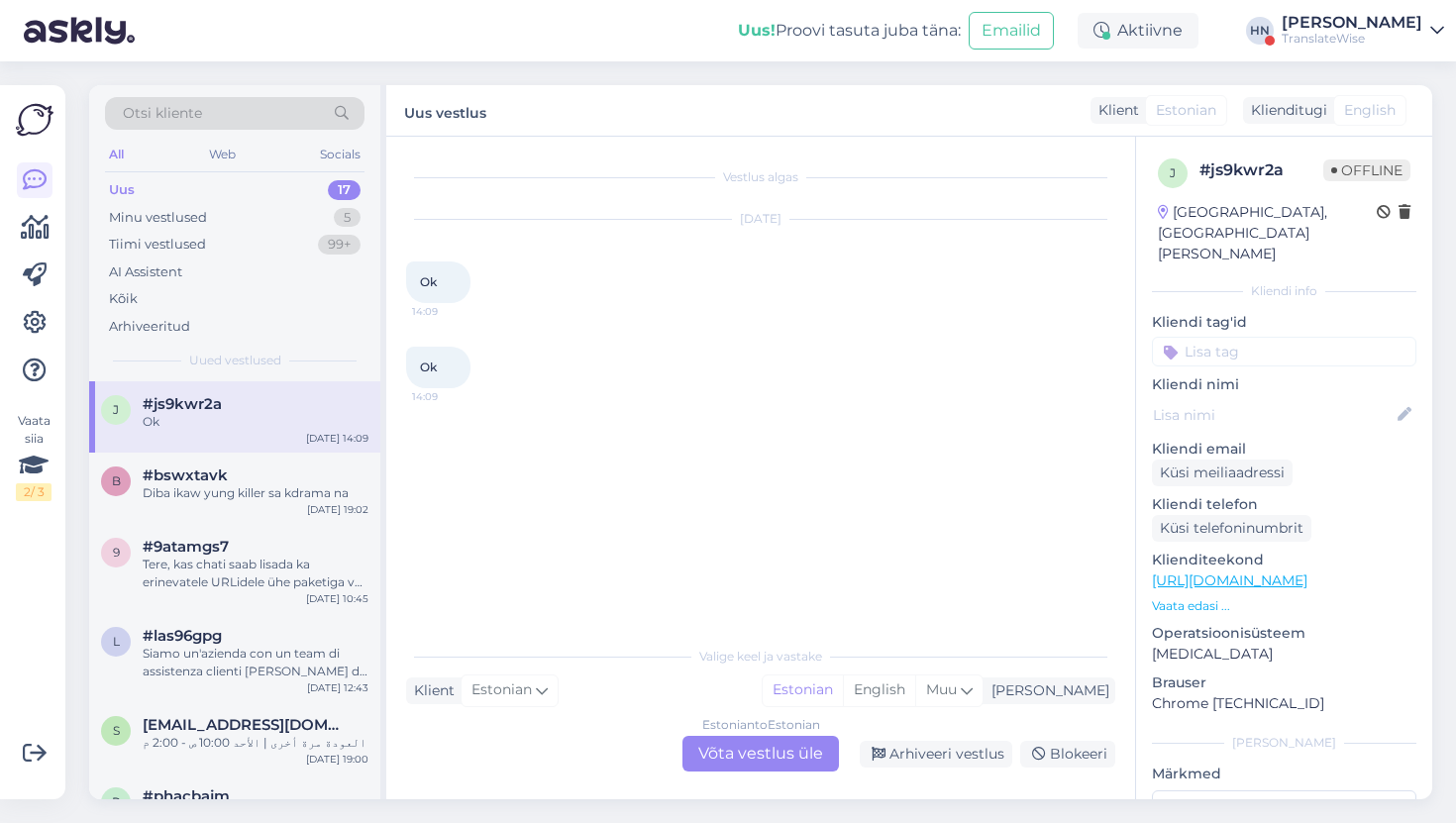 click on "TranslateWise" at bounding box center (1352, 39) 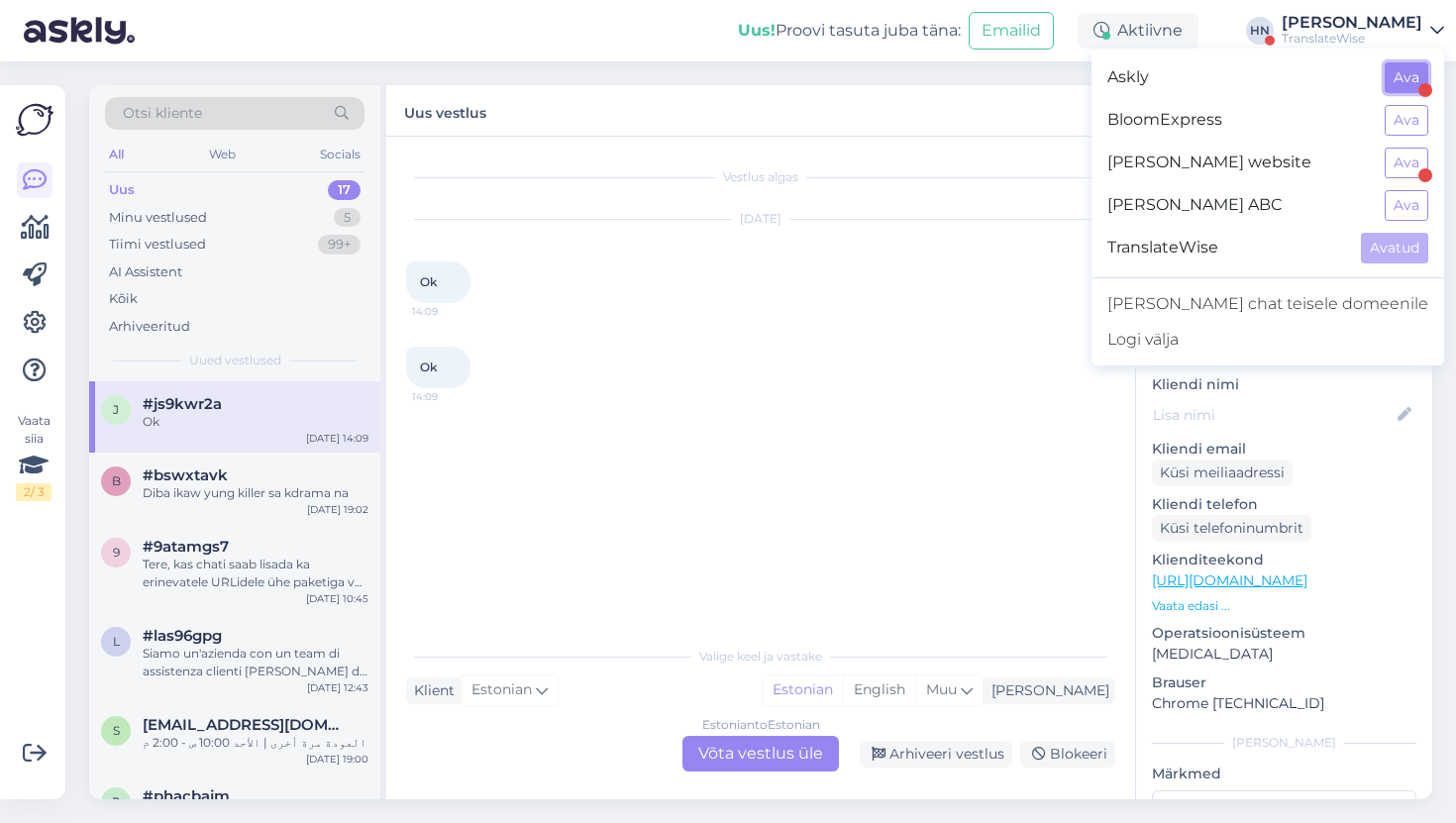 click on "Ava" at bounding box center [1406, 77] 